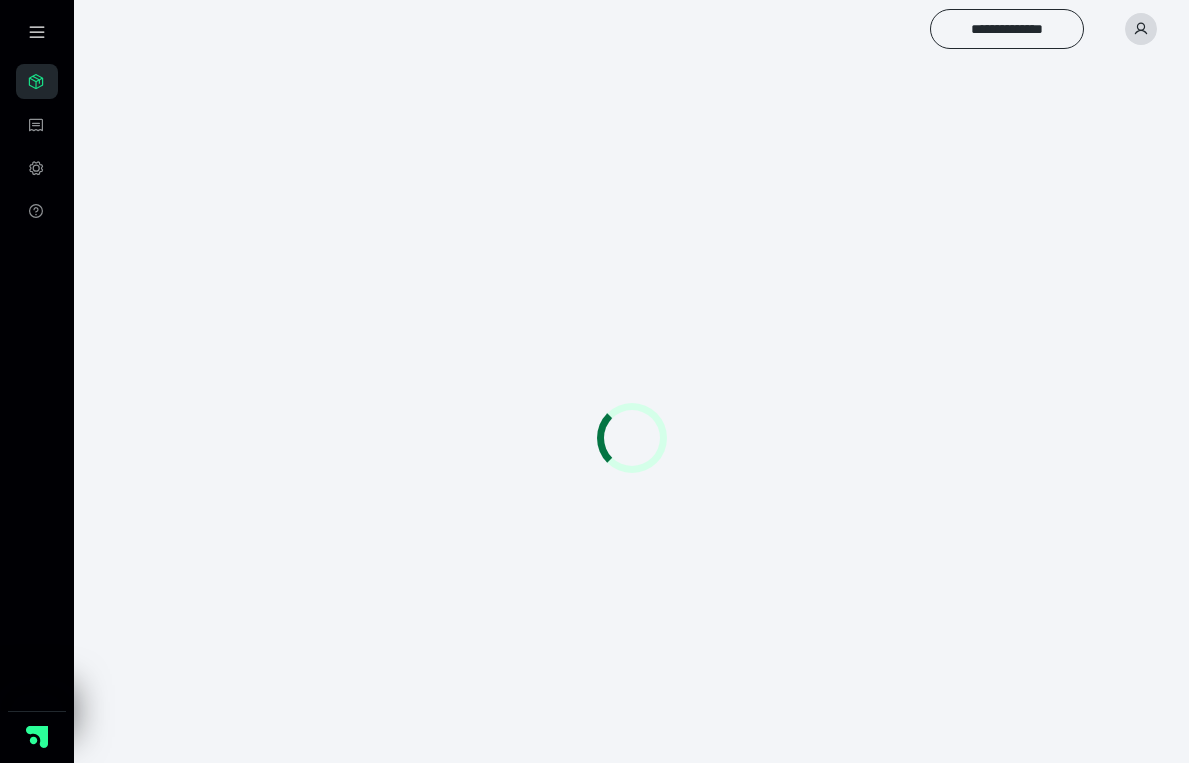 scroll, scrollTop: 0, scrollLeft: 0, axis: both 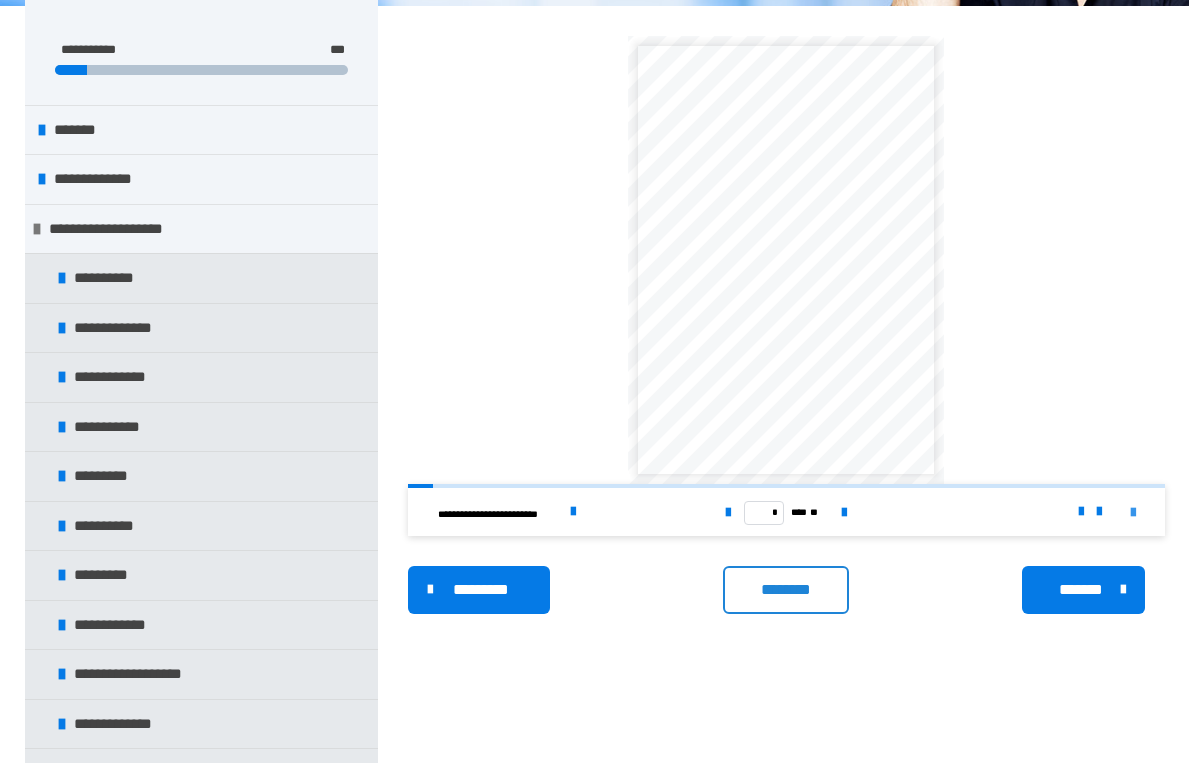 click at bounding box center (1133, 513) 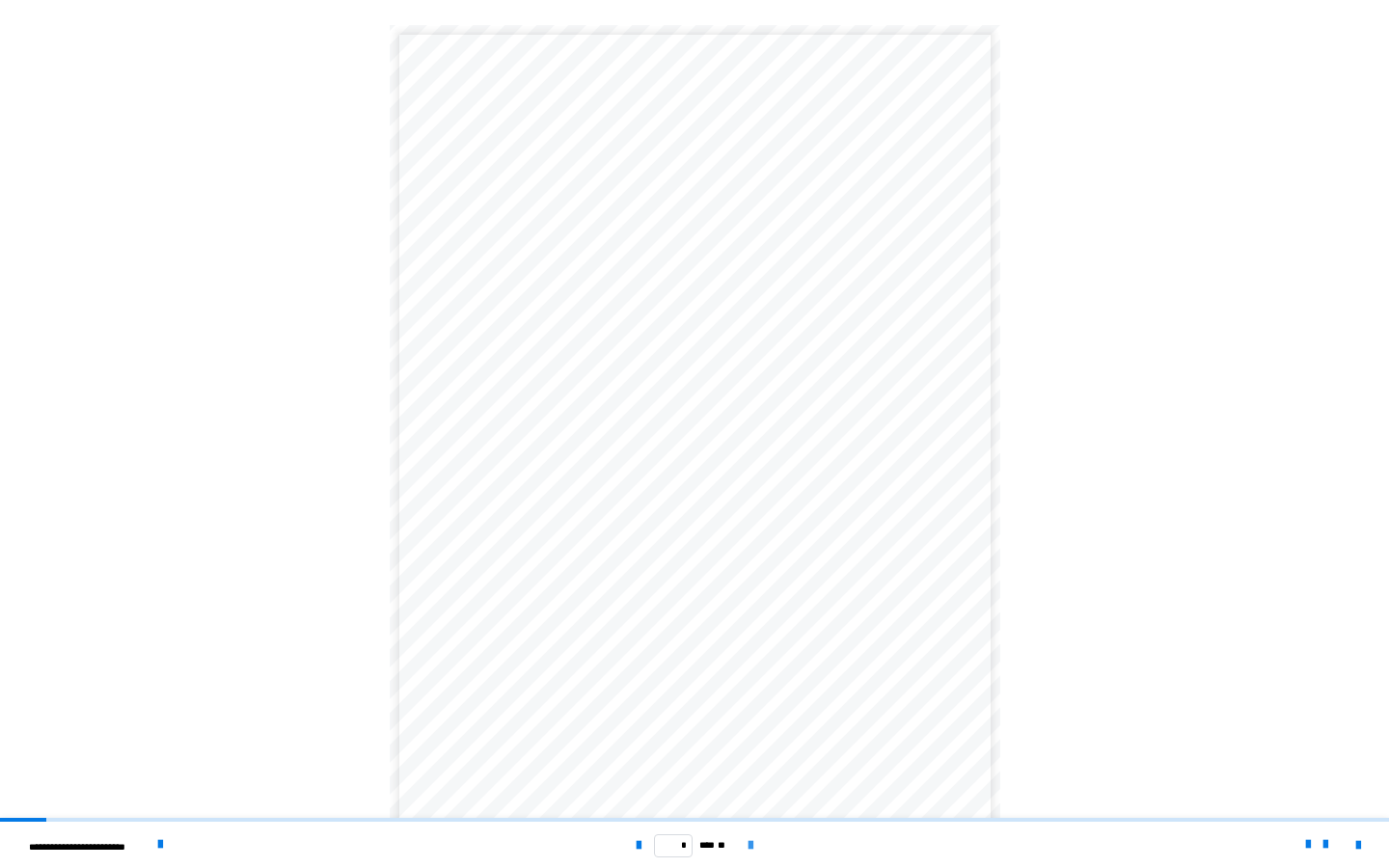 click at bounding box center [750, 846] 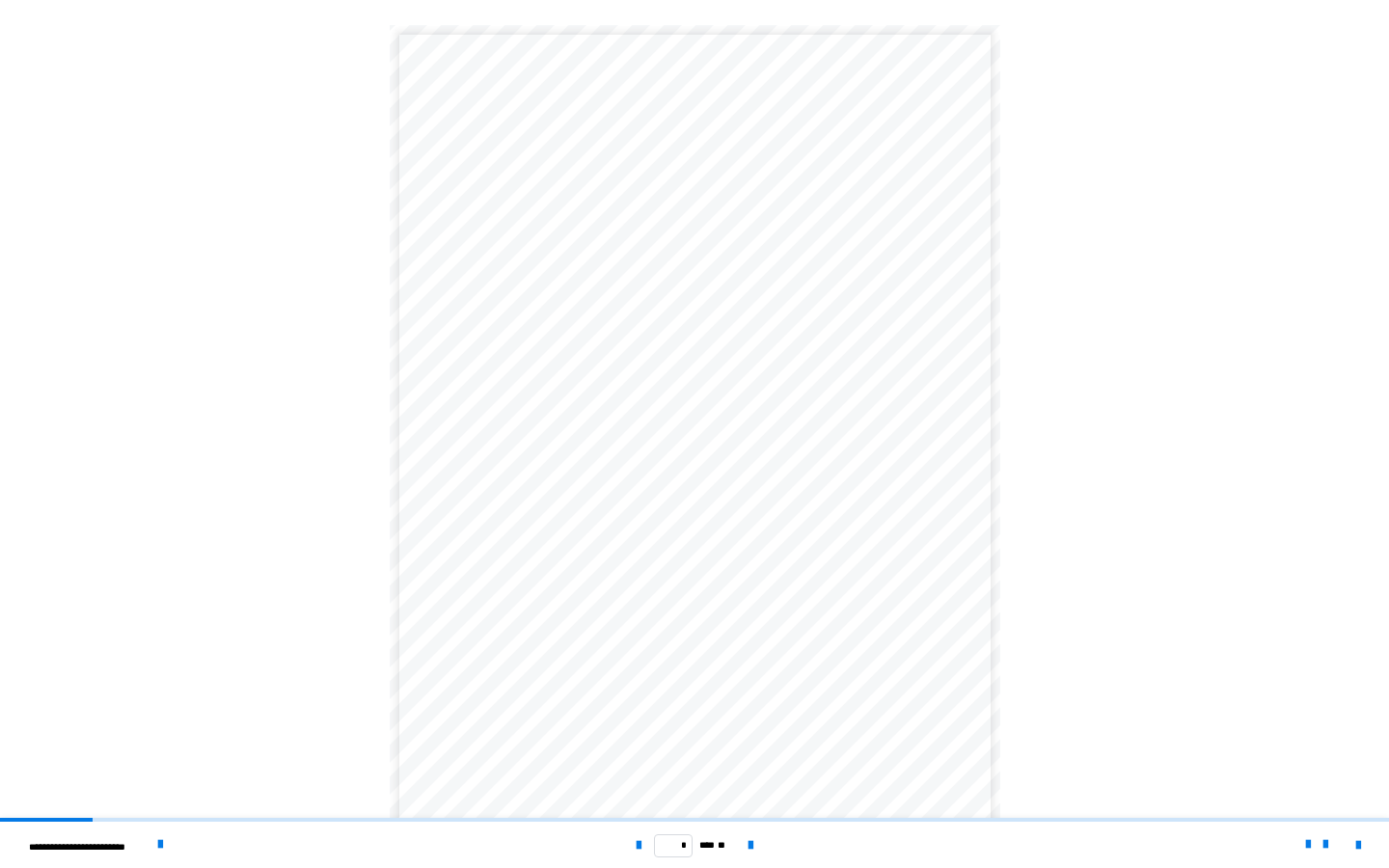 scroll, scrollTop: 21, scrollLeft: 0, axis: vertical 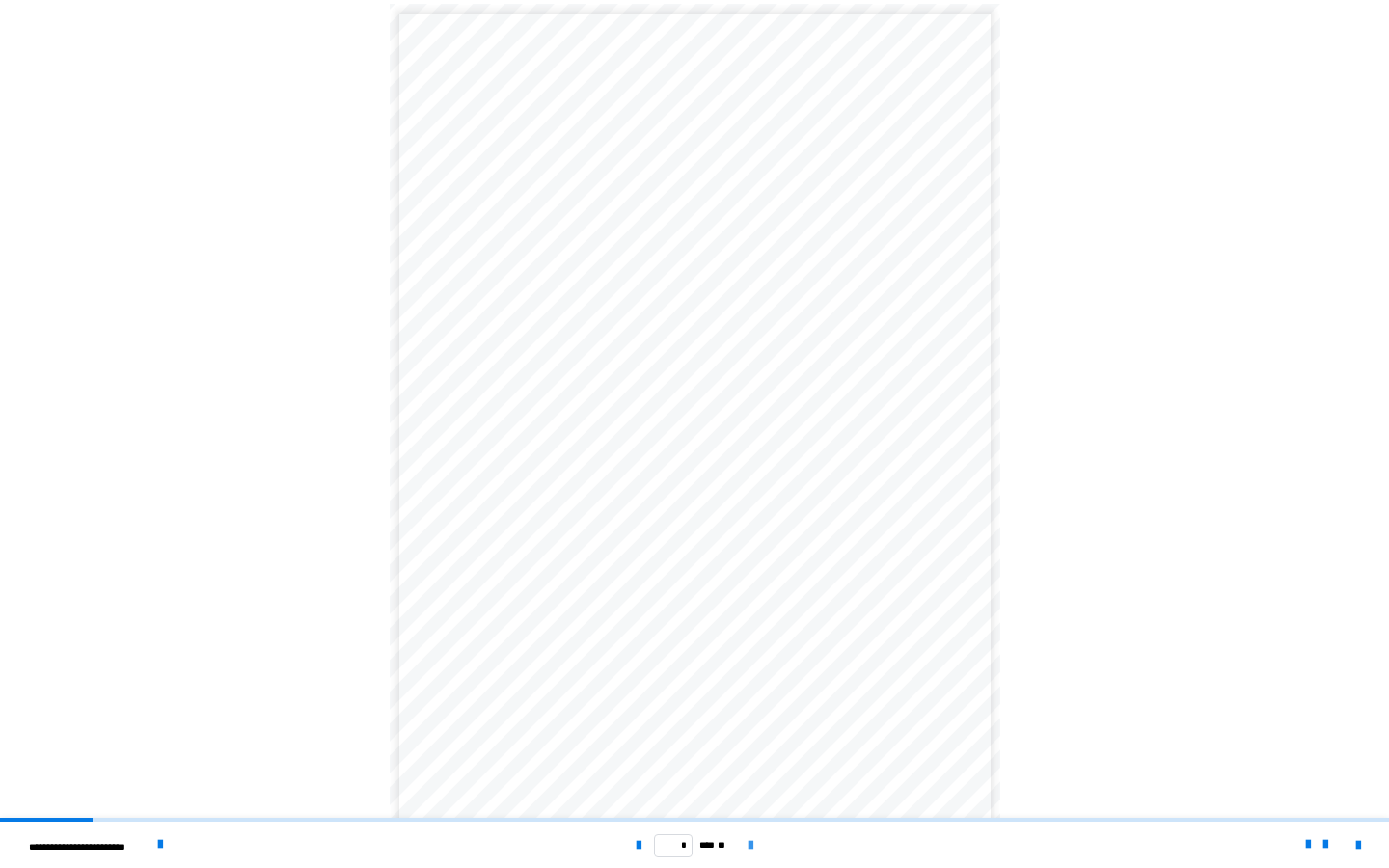 click at bounding box center [750, 846] 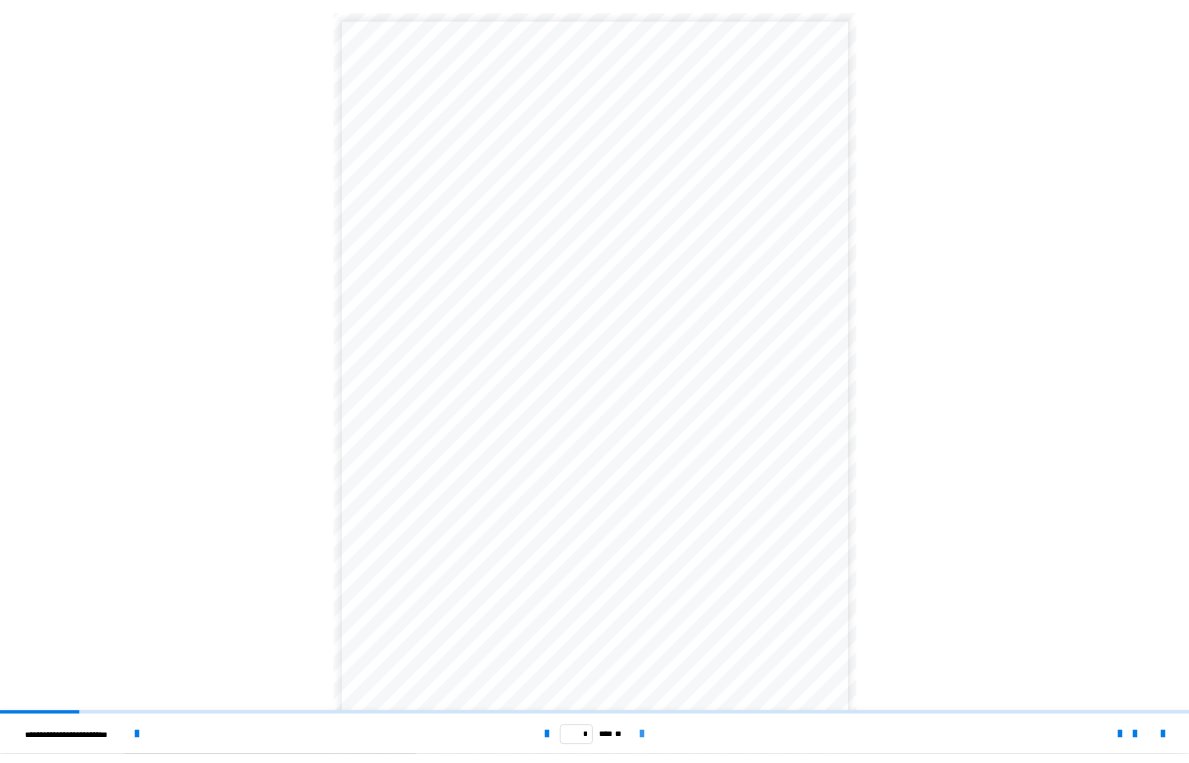 scroll, scrollTop: 0, scrollLeft: 0, axis: both 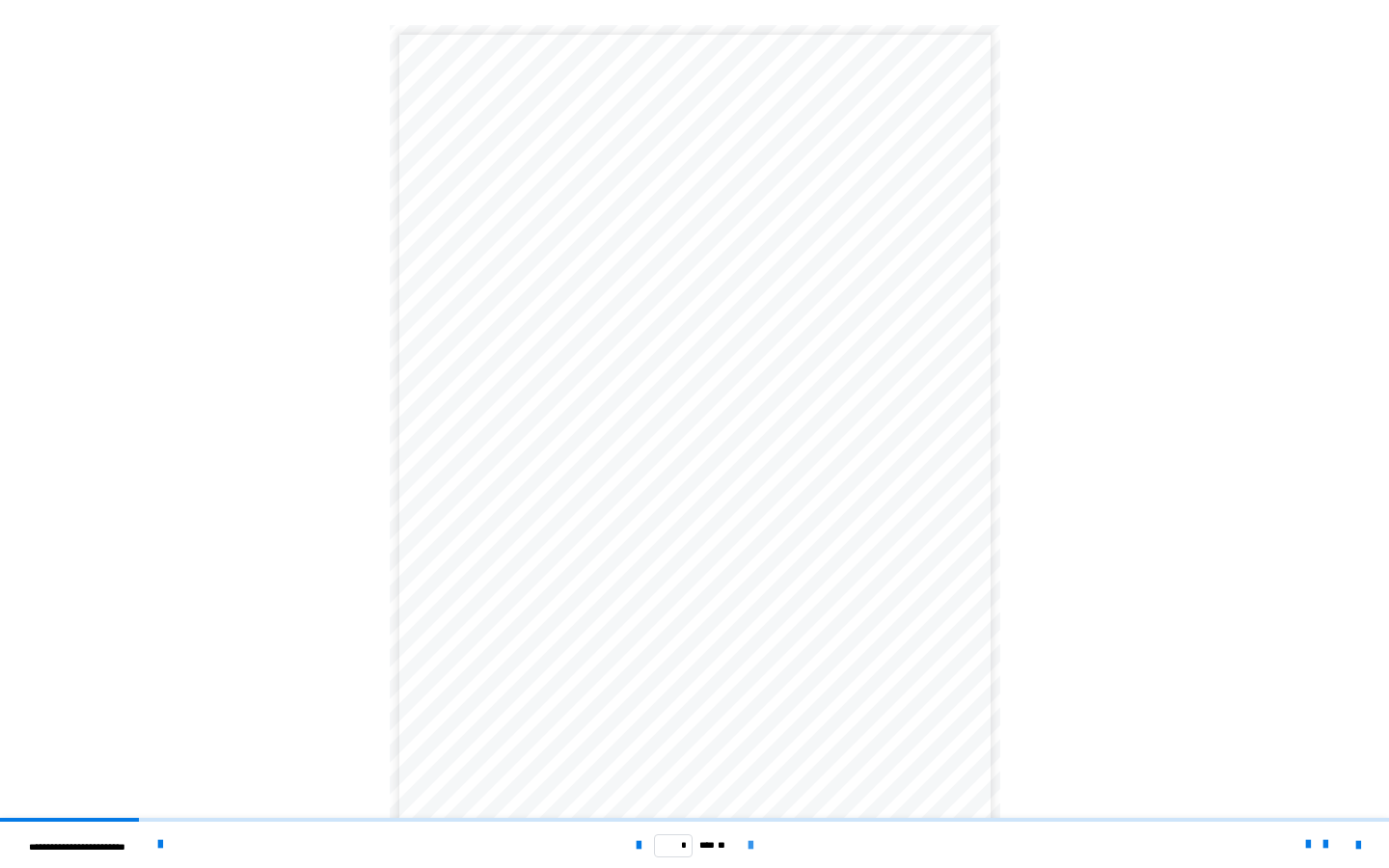 click at bounding box center [750, 846] 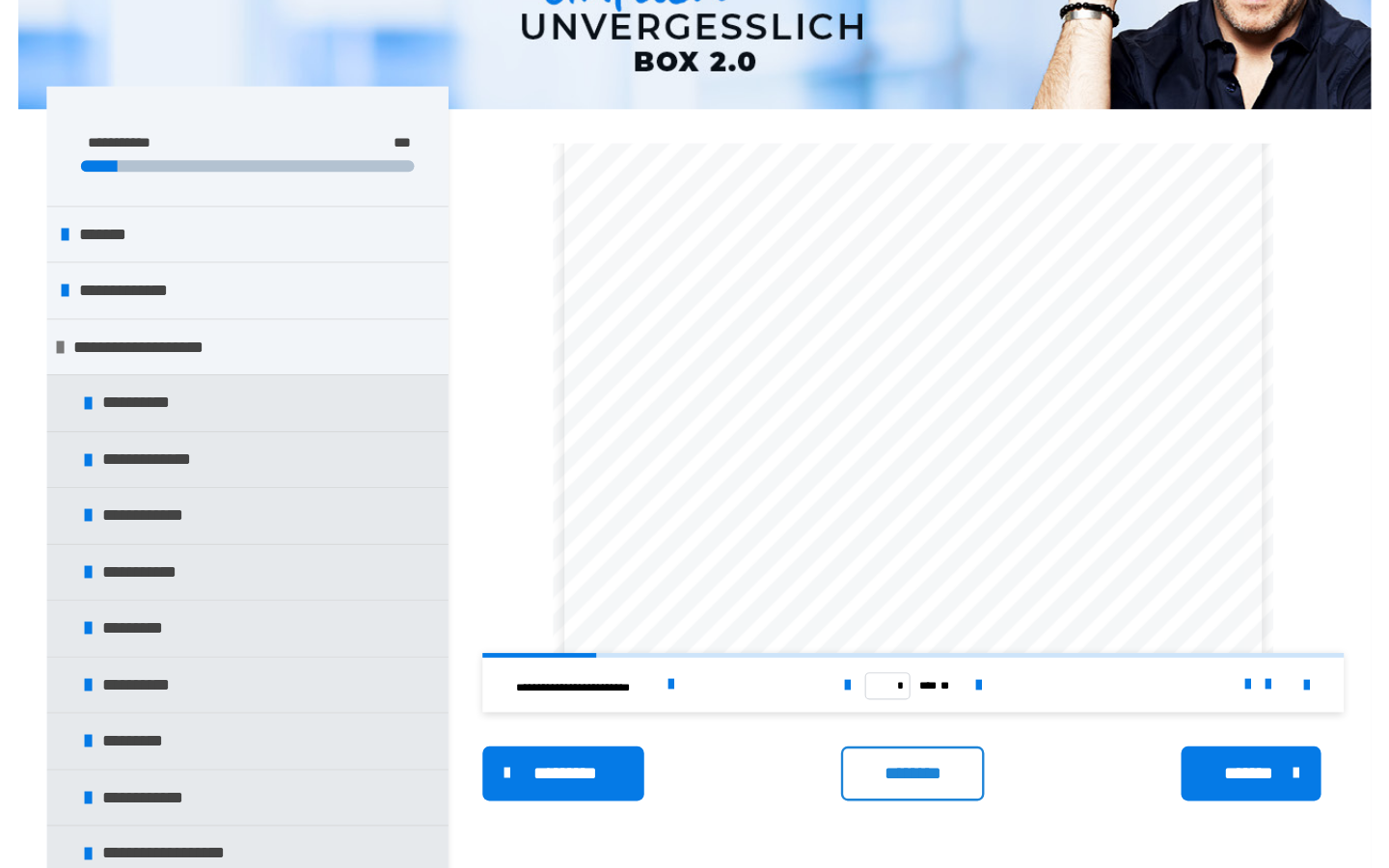 scroll, scrollTop: 178, scrollLeft: 0, axis: vertical 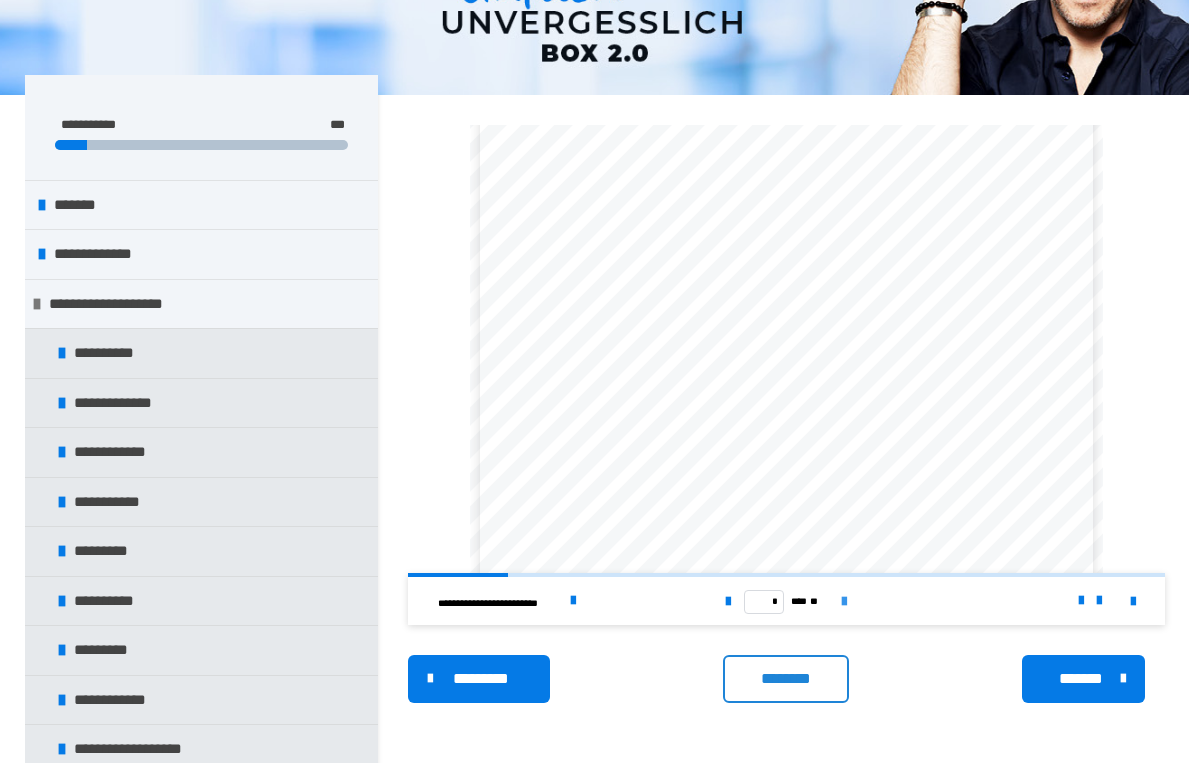 click at bounding box center (844, 602) 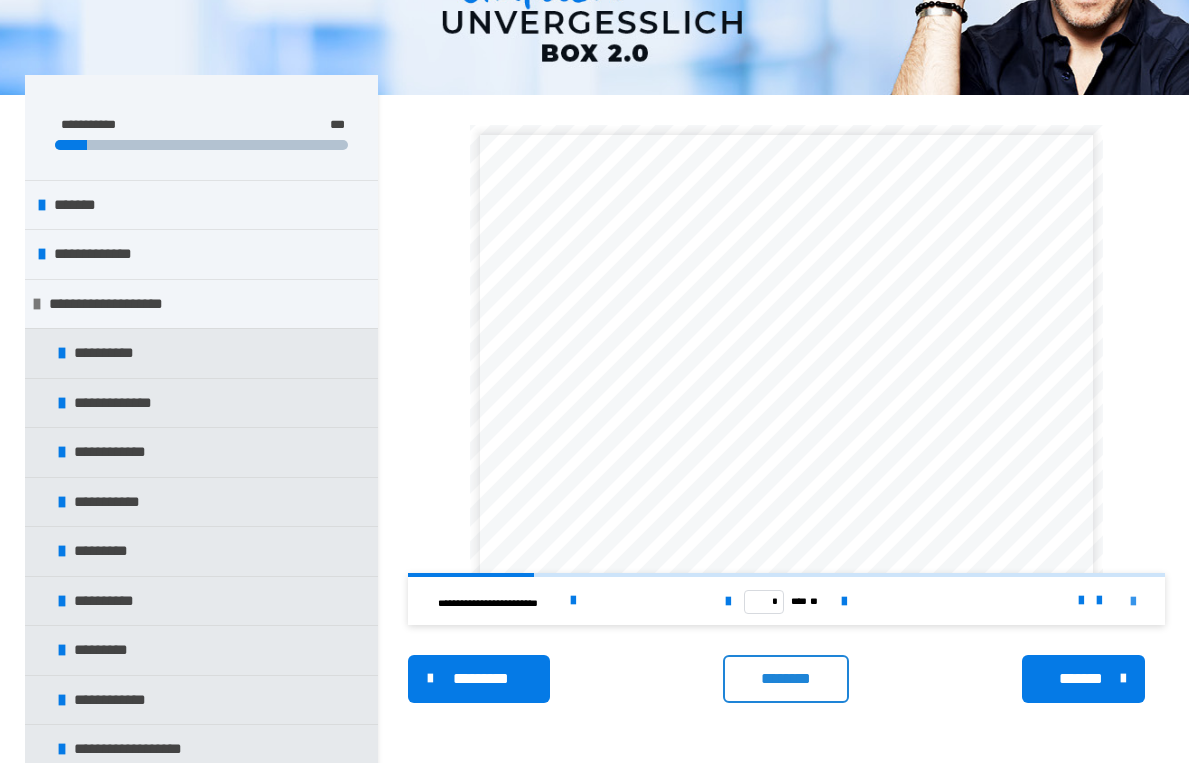 click at bounding box center (1133, 602) 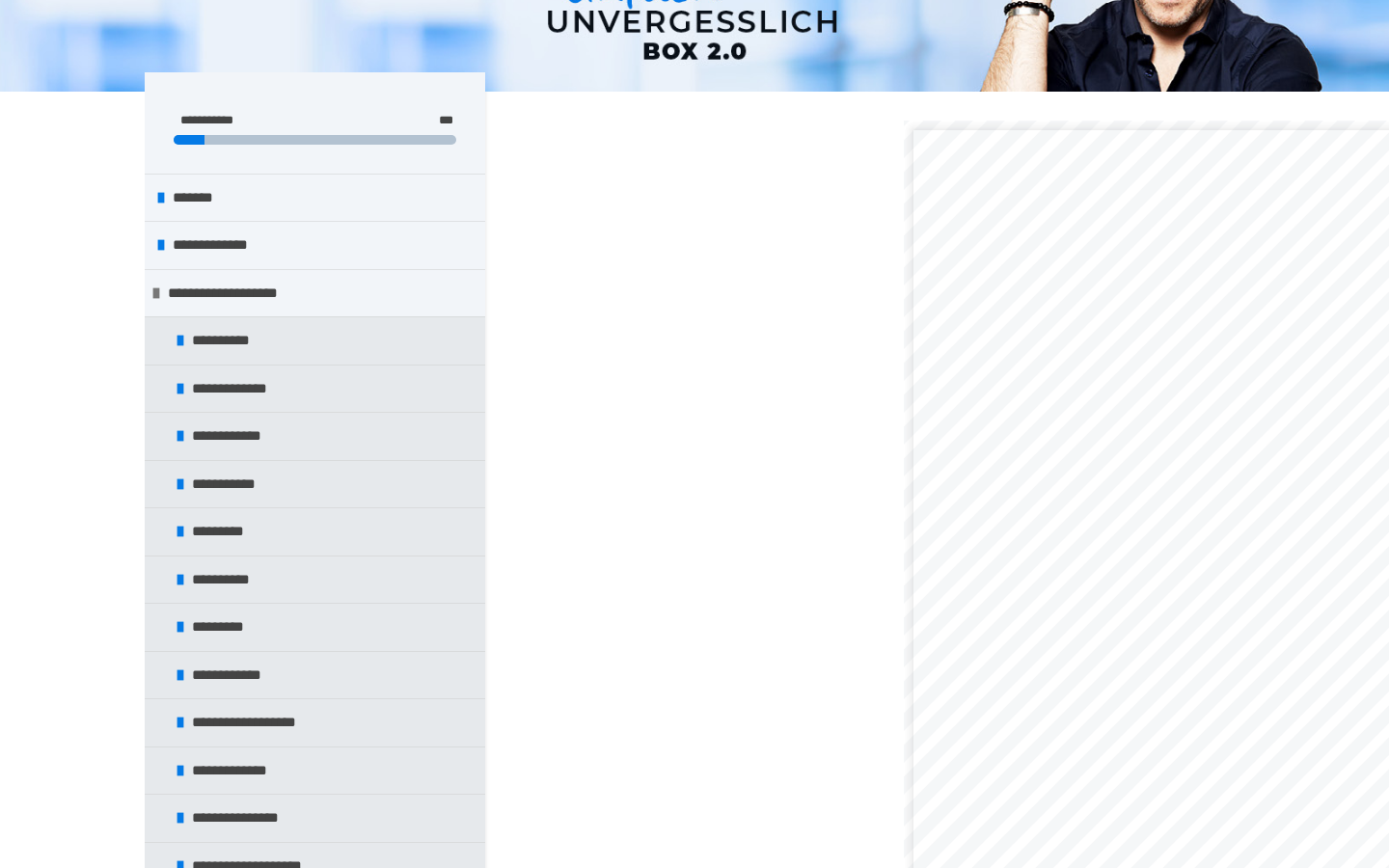 scroll, scrollTop: 21, scrollLeft: 0, axis: vertical 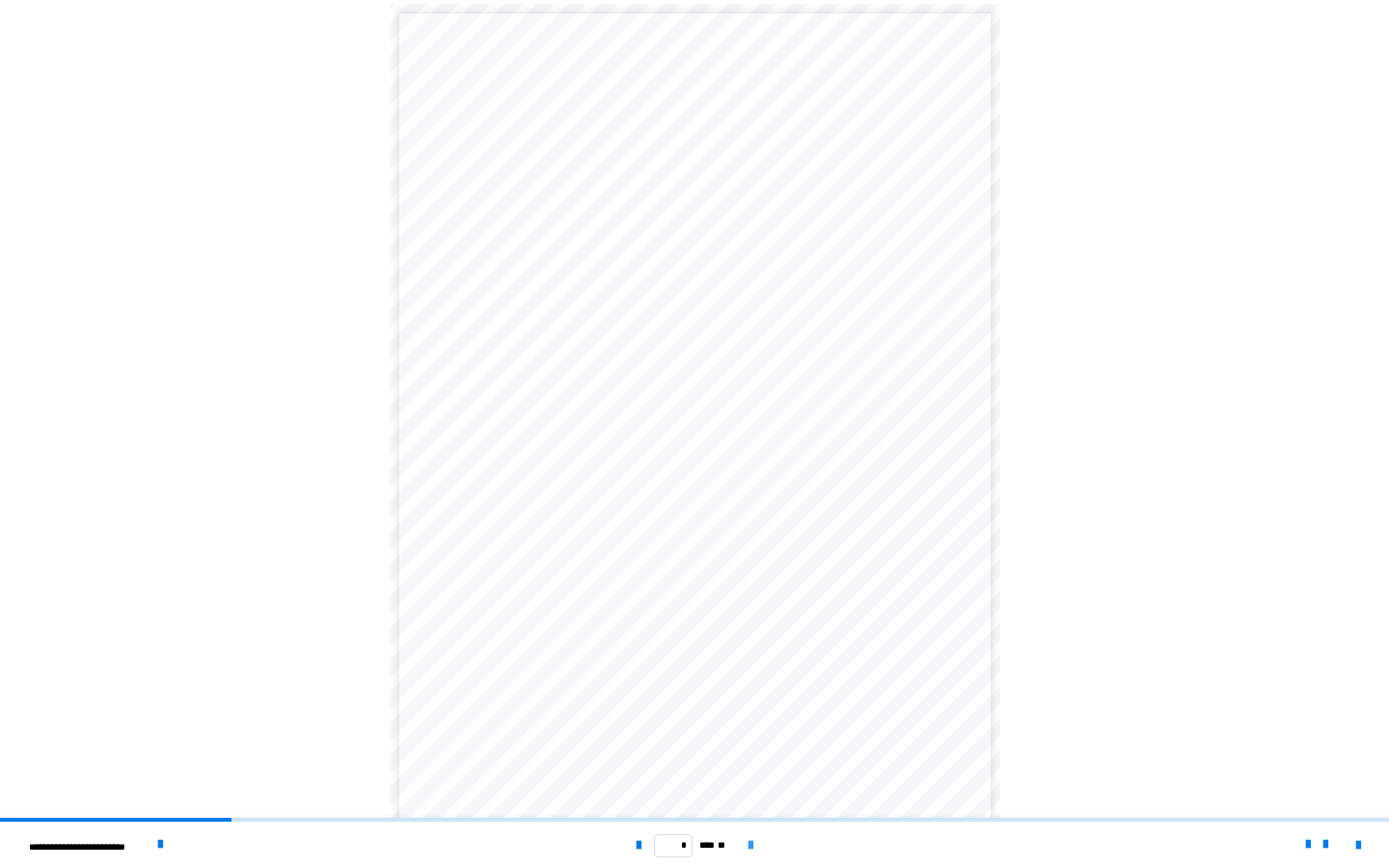 click at bounding box center (750, 846) 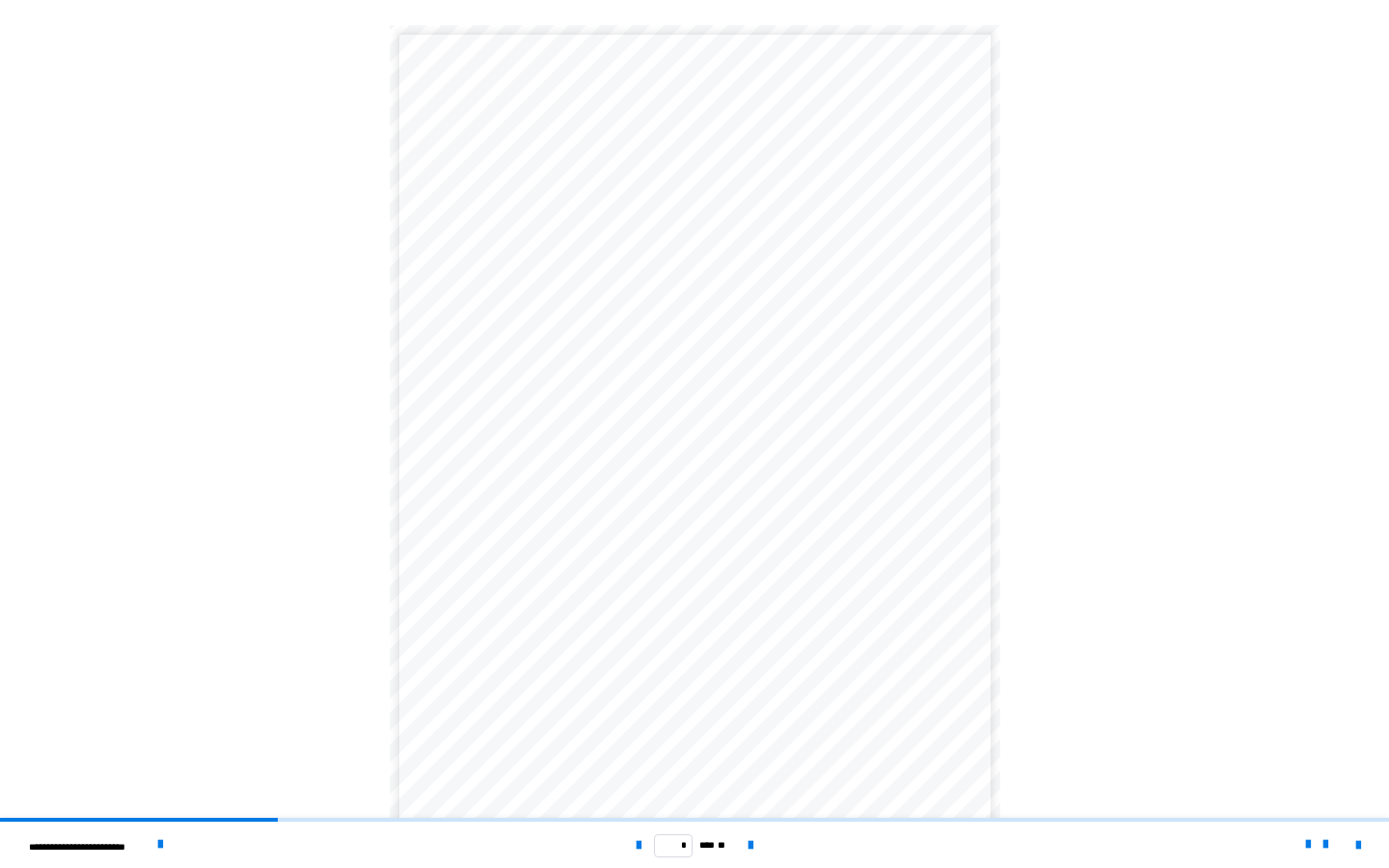 scroll, scrollTop: 21, scrollLeft: 0, axis: vertical 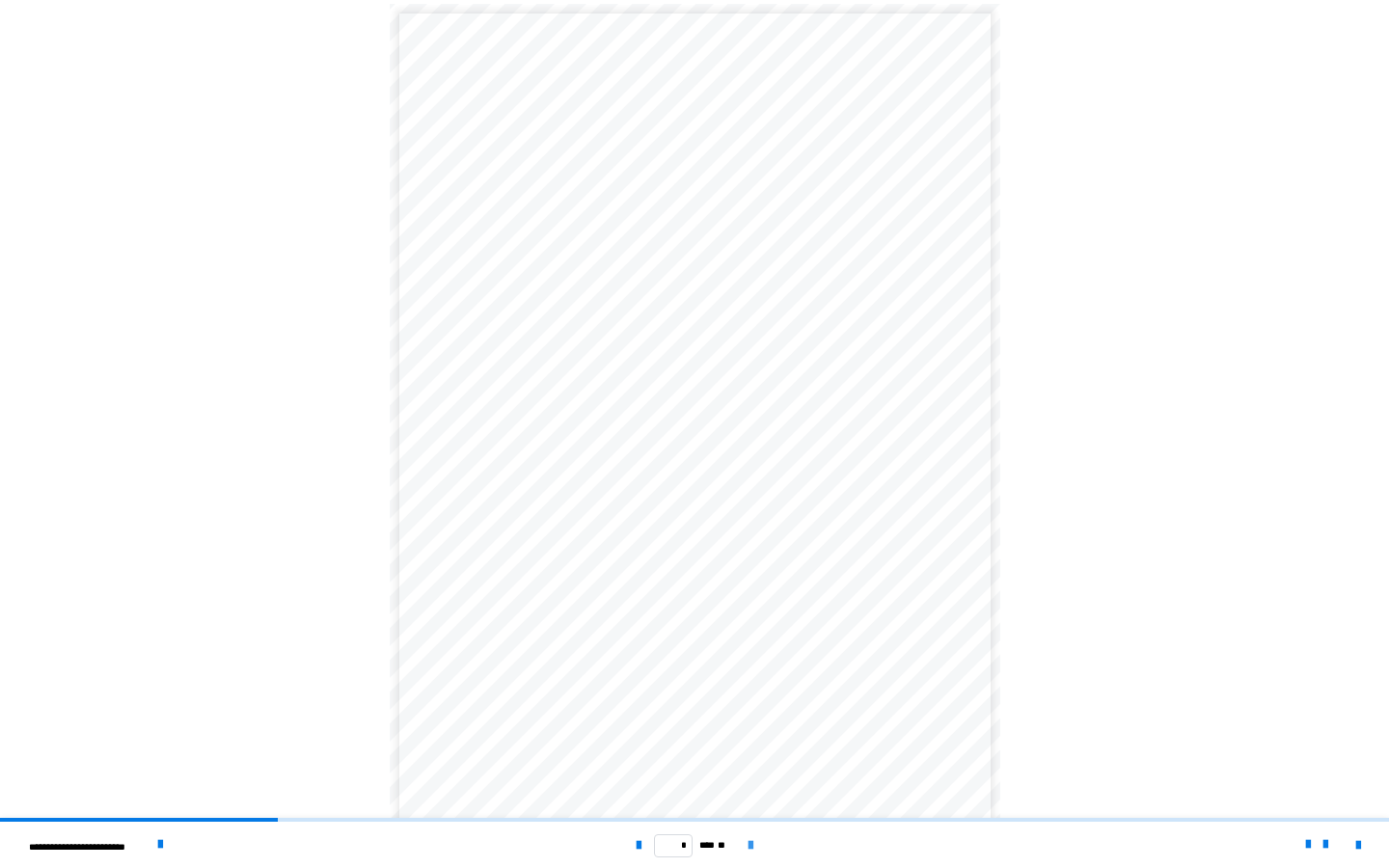 click at bounding box center [750, 846] 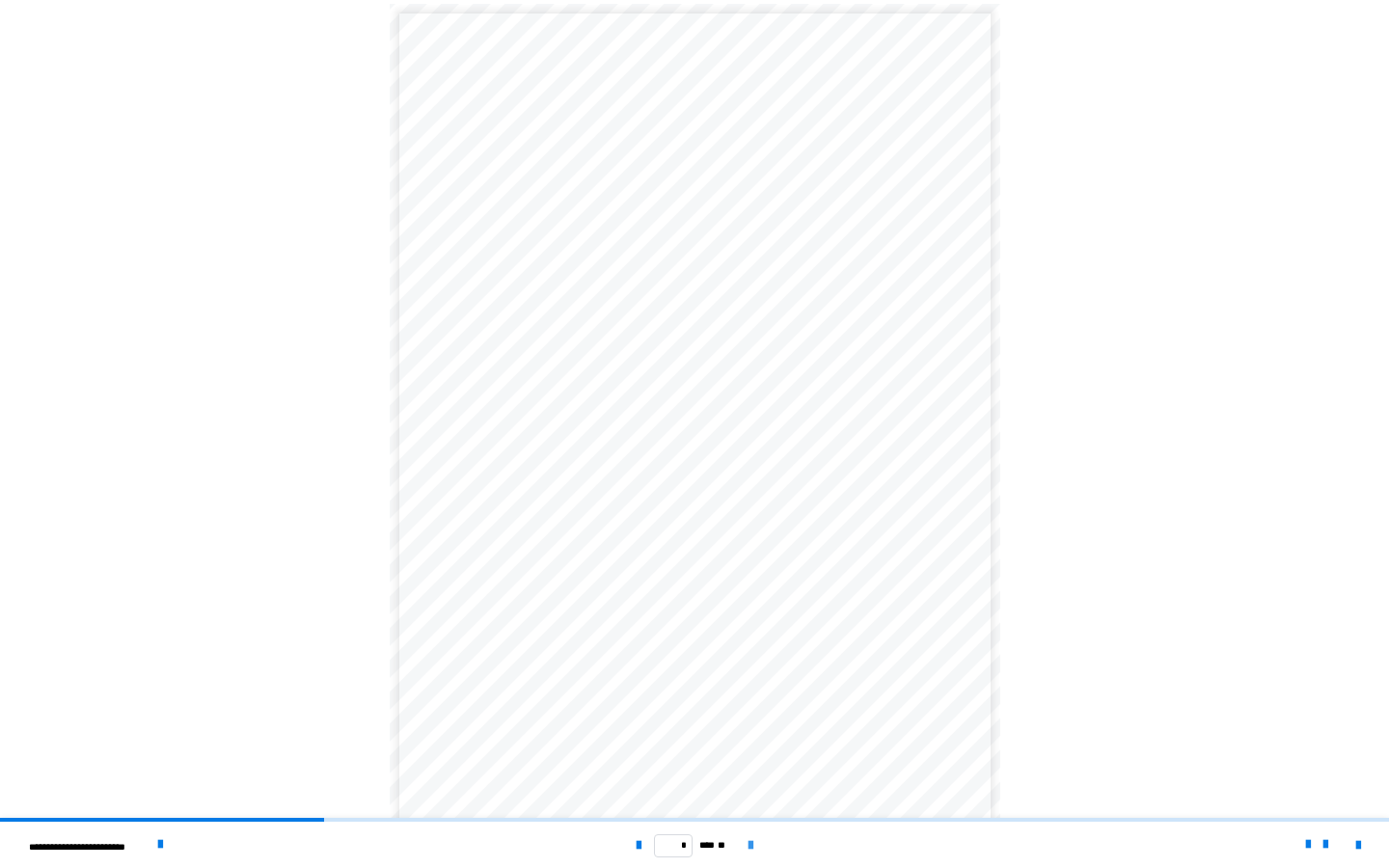 scroll, scrollTop: 0, scrollLeft: 0, axis: both 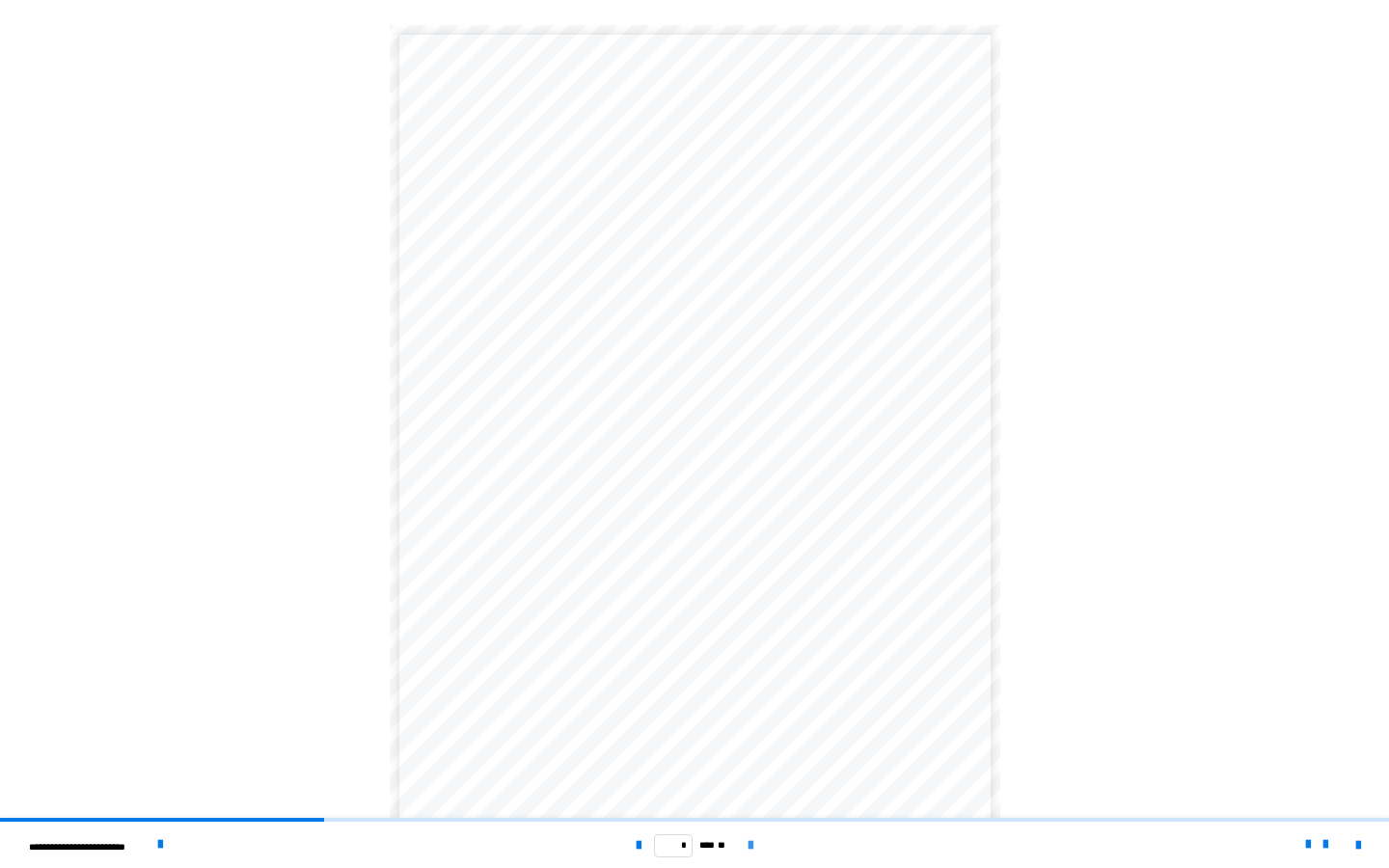 click at bounding box center (750, 846) 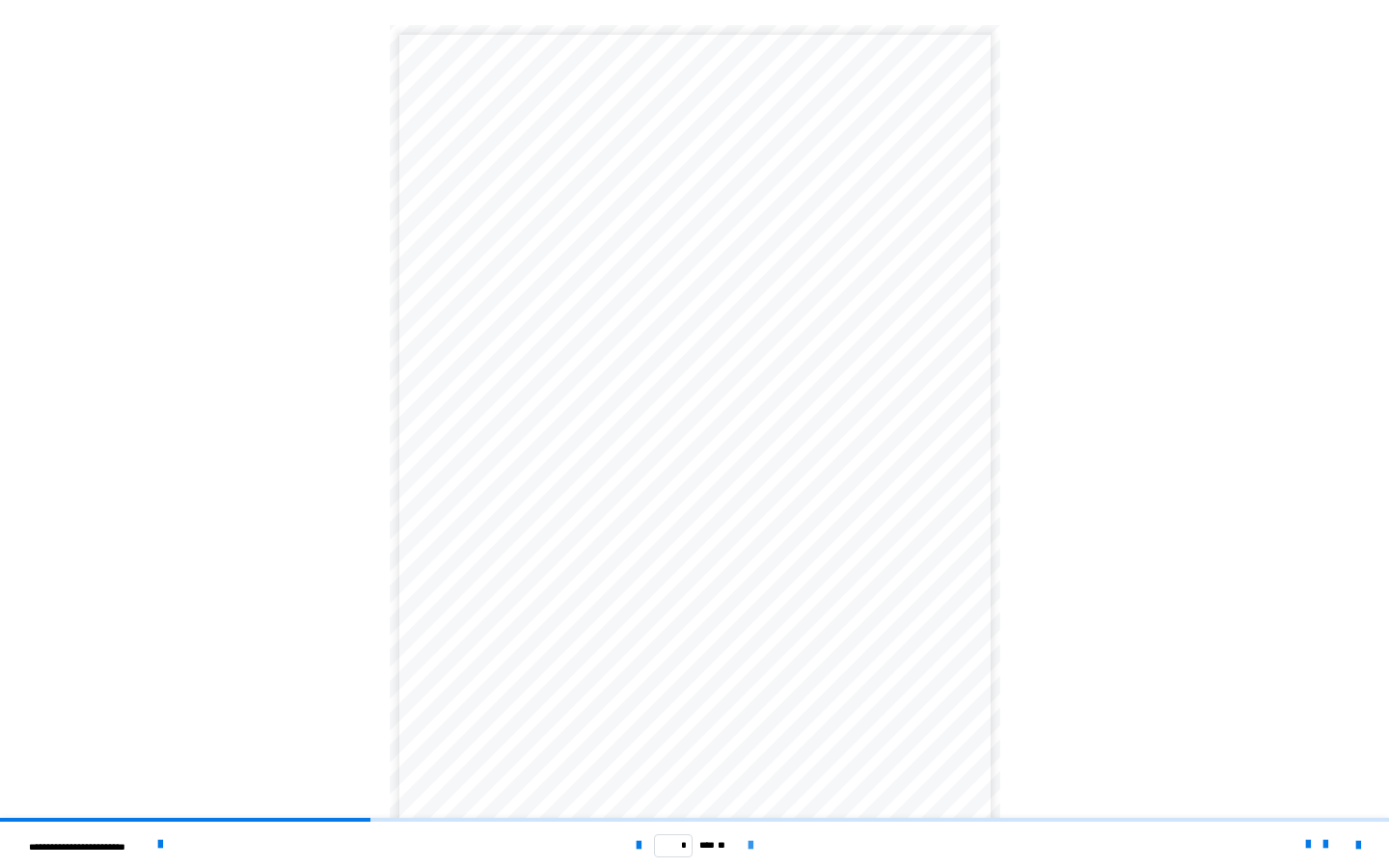 click at bounding box center [750, 846] 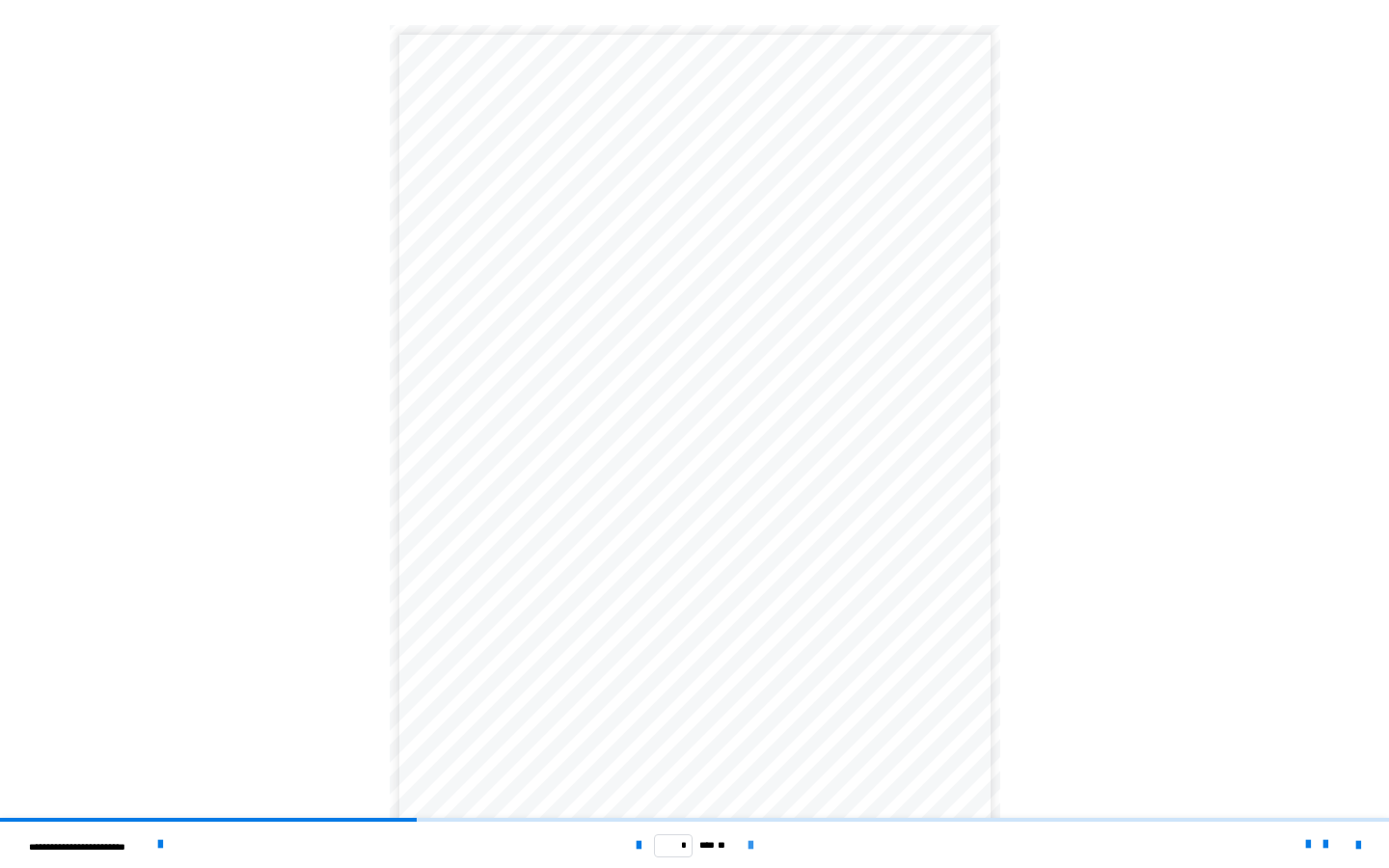 click at bounding box center (750, 846) 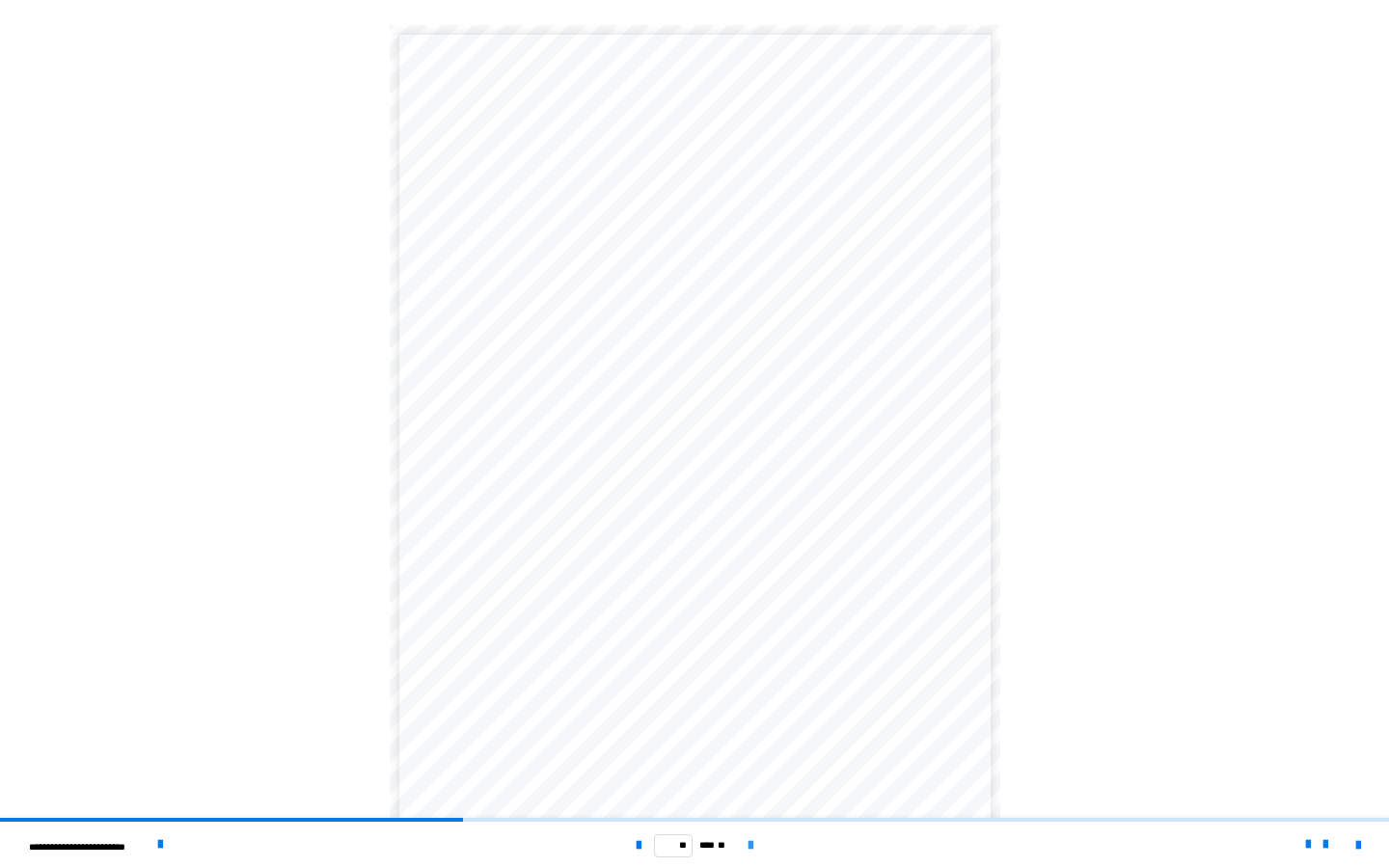 click at bounding box center (750, 846) 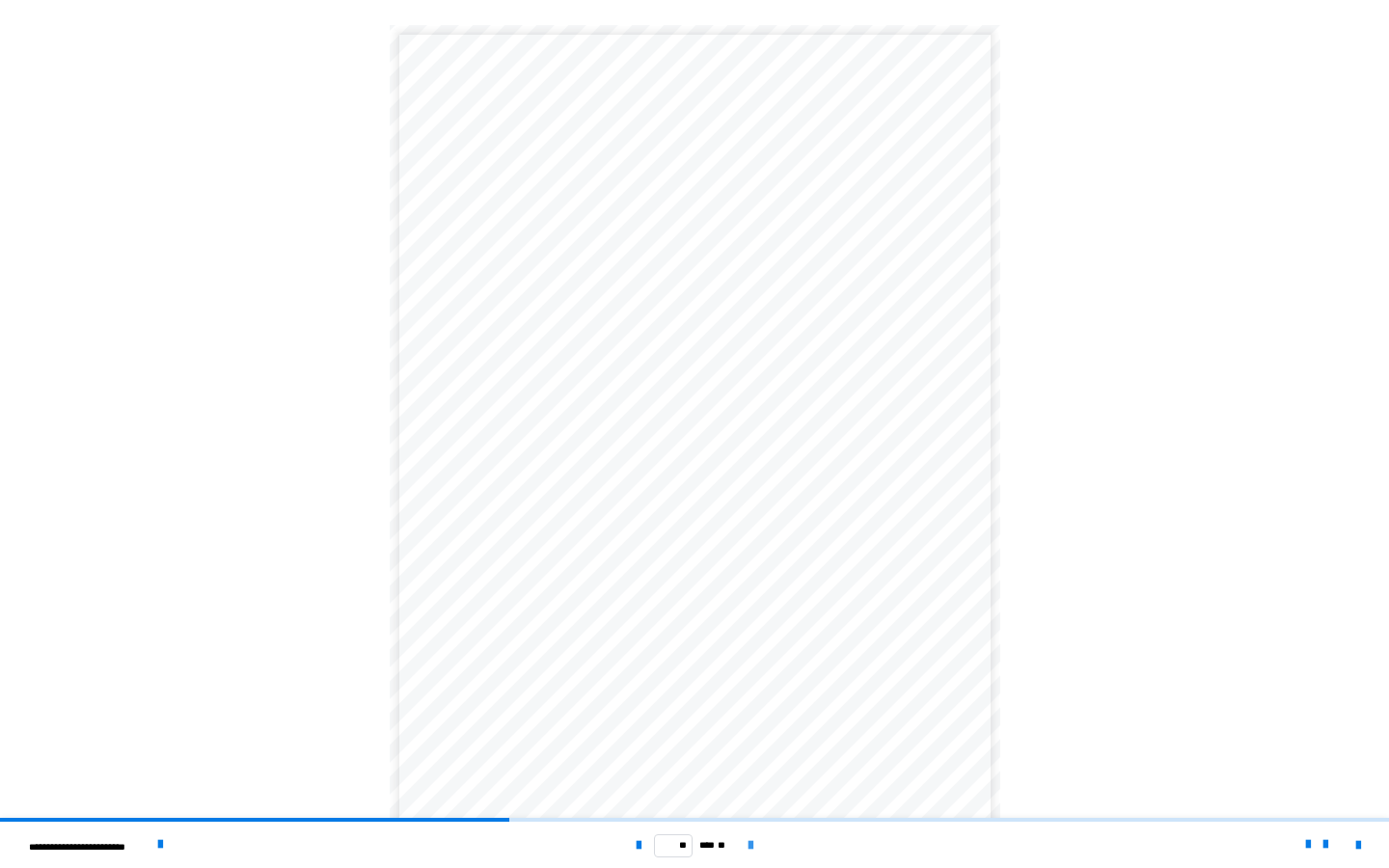 click at bounding box center (750, 846) 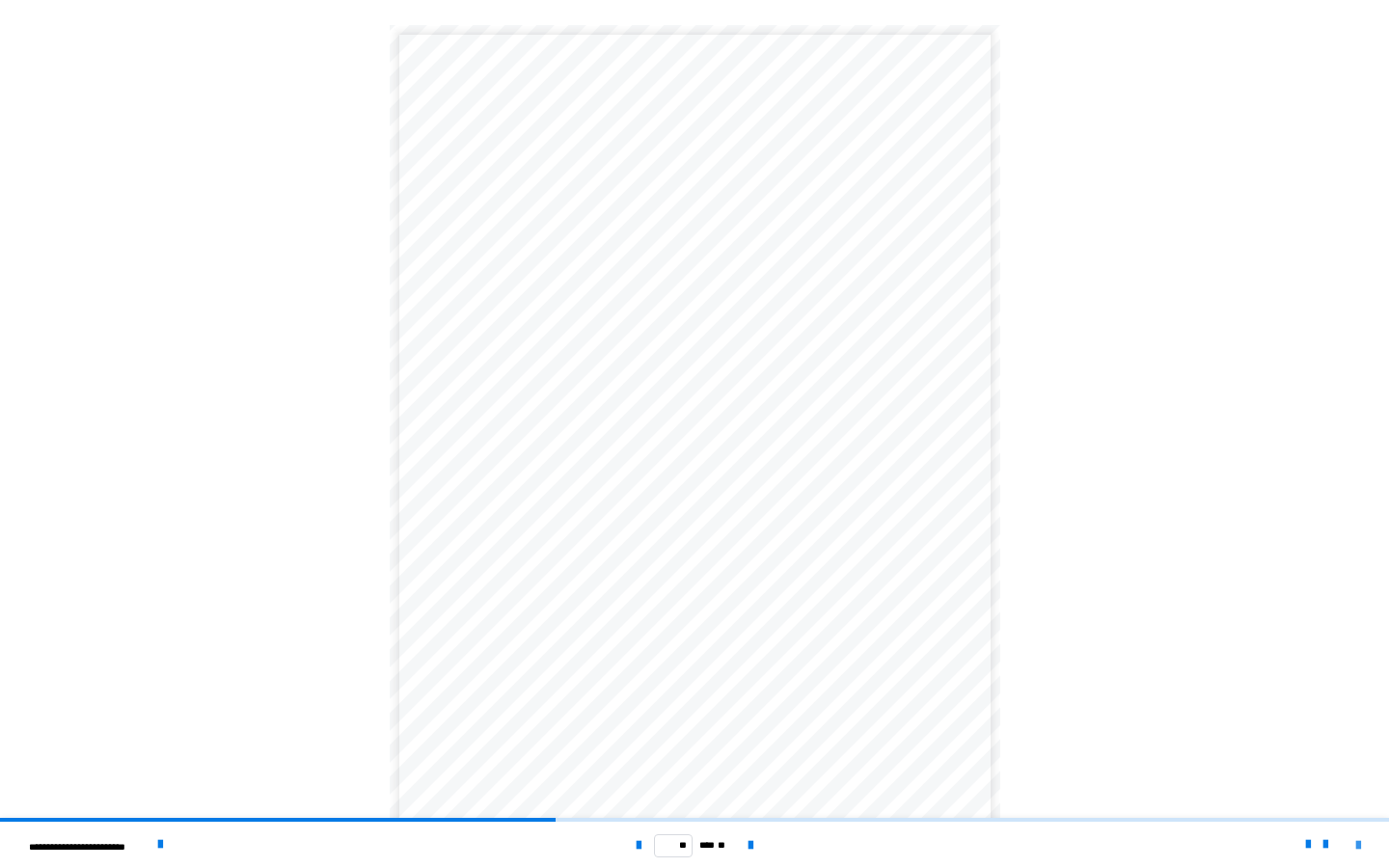 click at bounding box center [1358, 846] 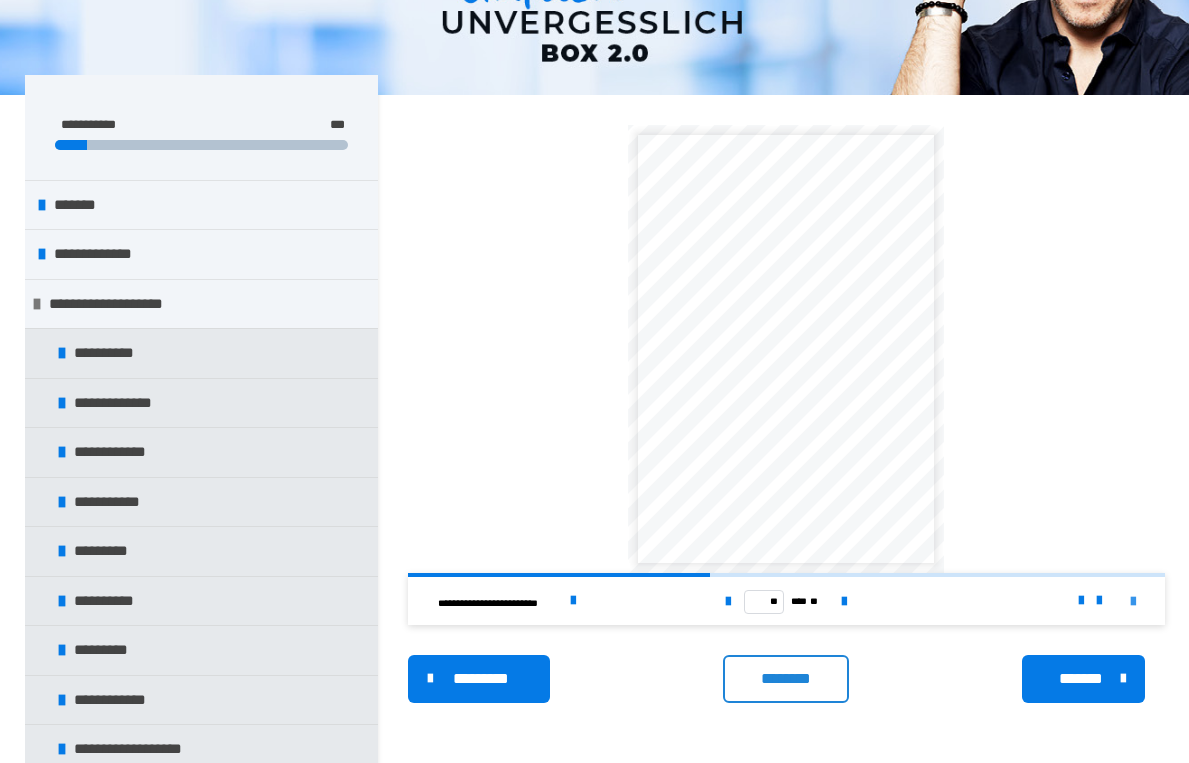 click at bounding box center (1133, 602) 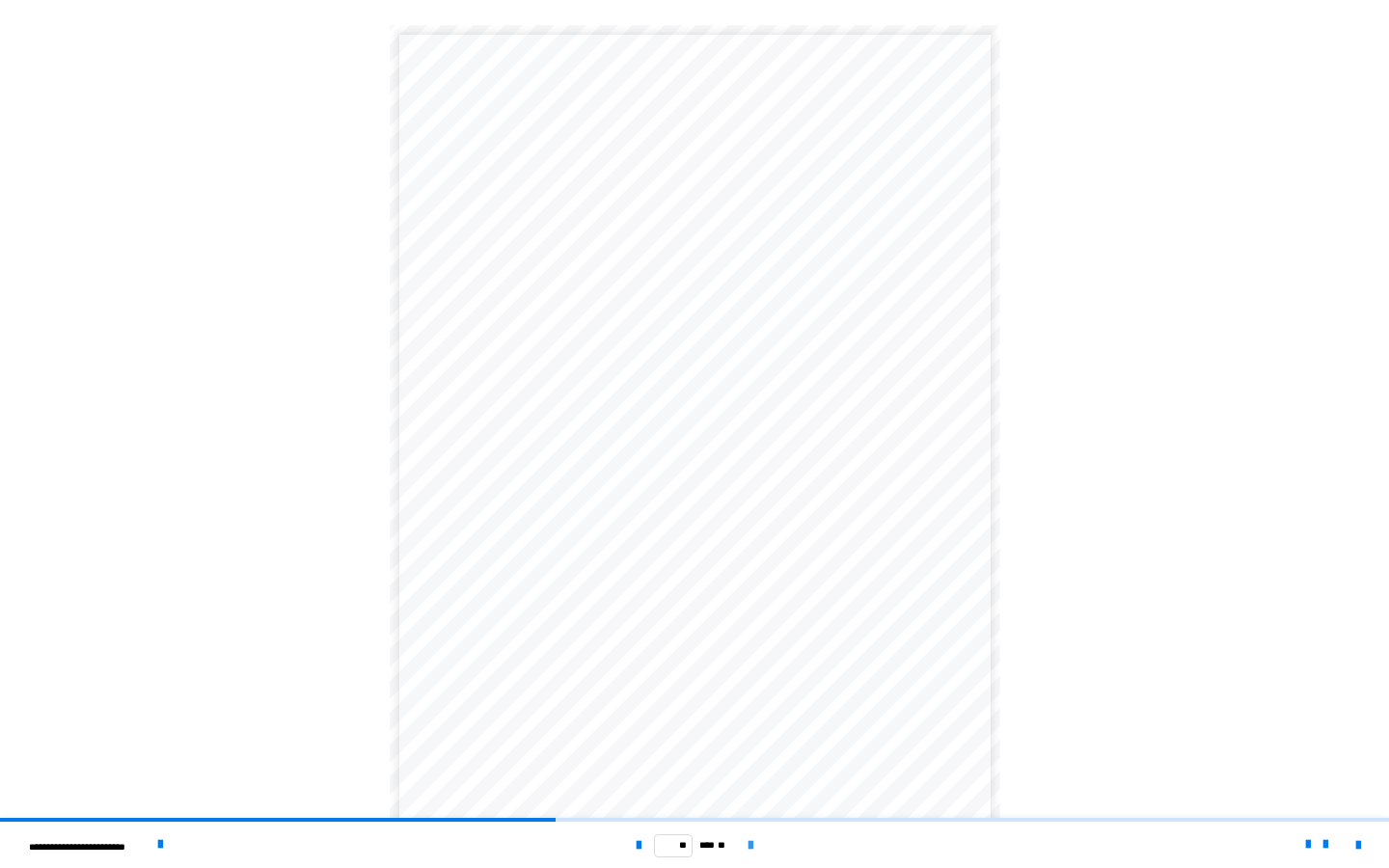 click at bounding box center (750, 846) 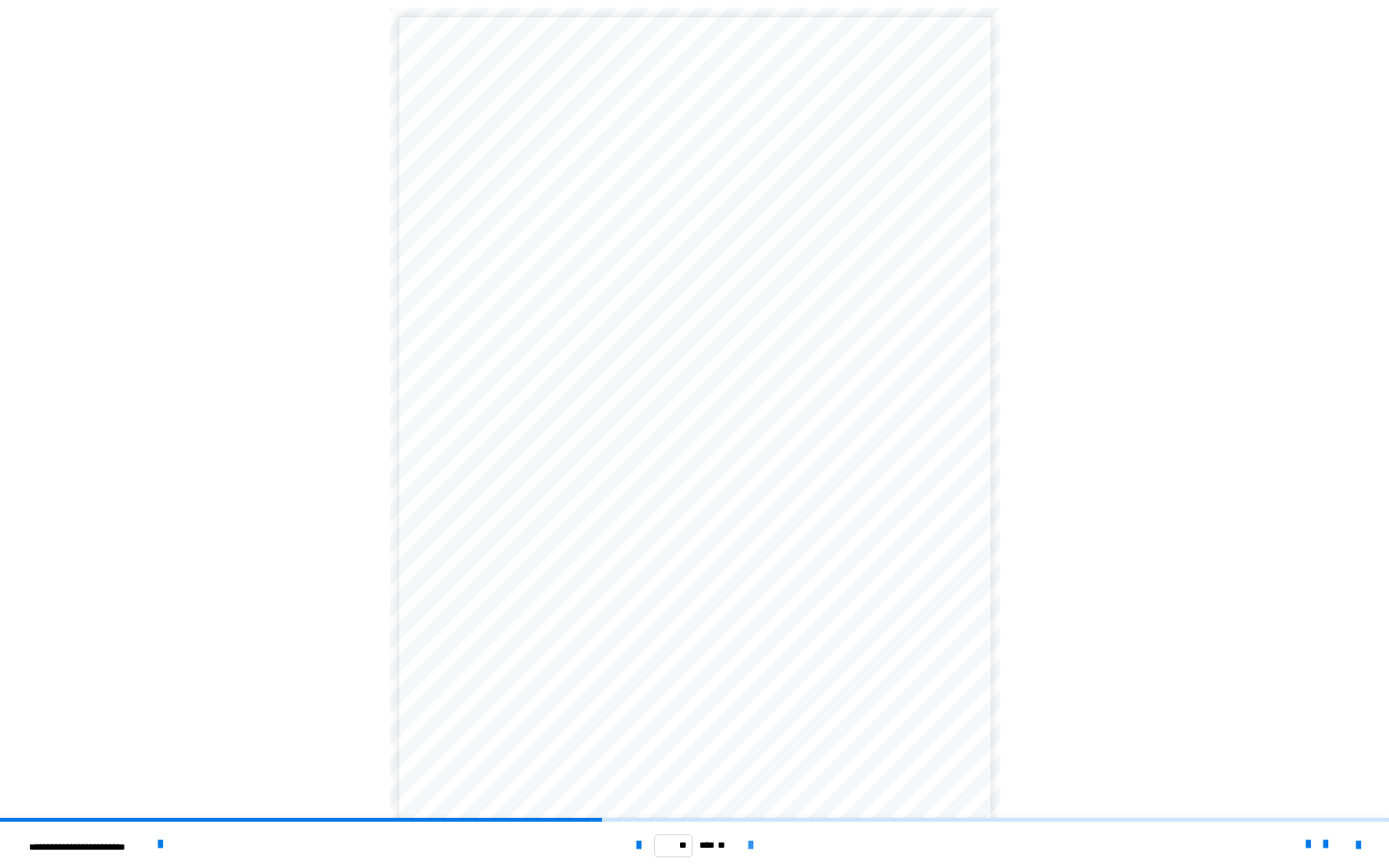 scroll, scrollTop: 21, scrollLeft: 0, axis: vertical 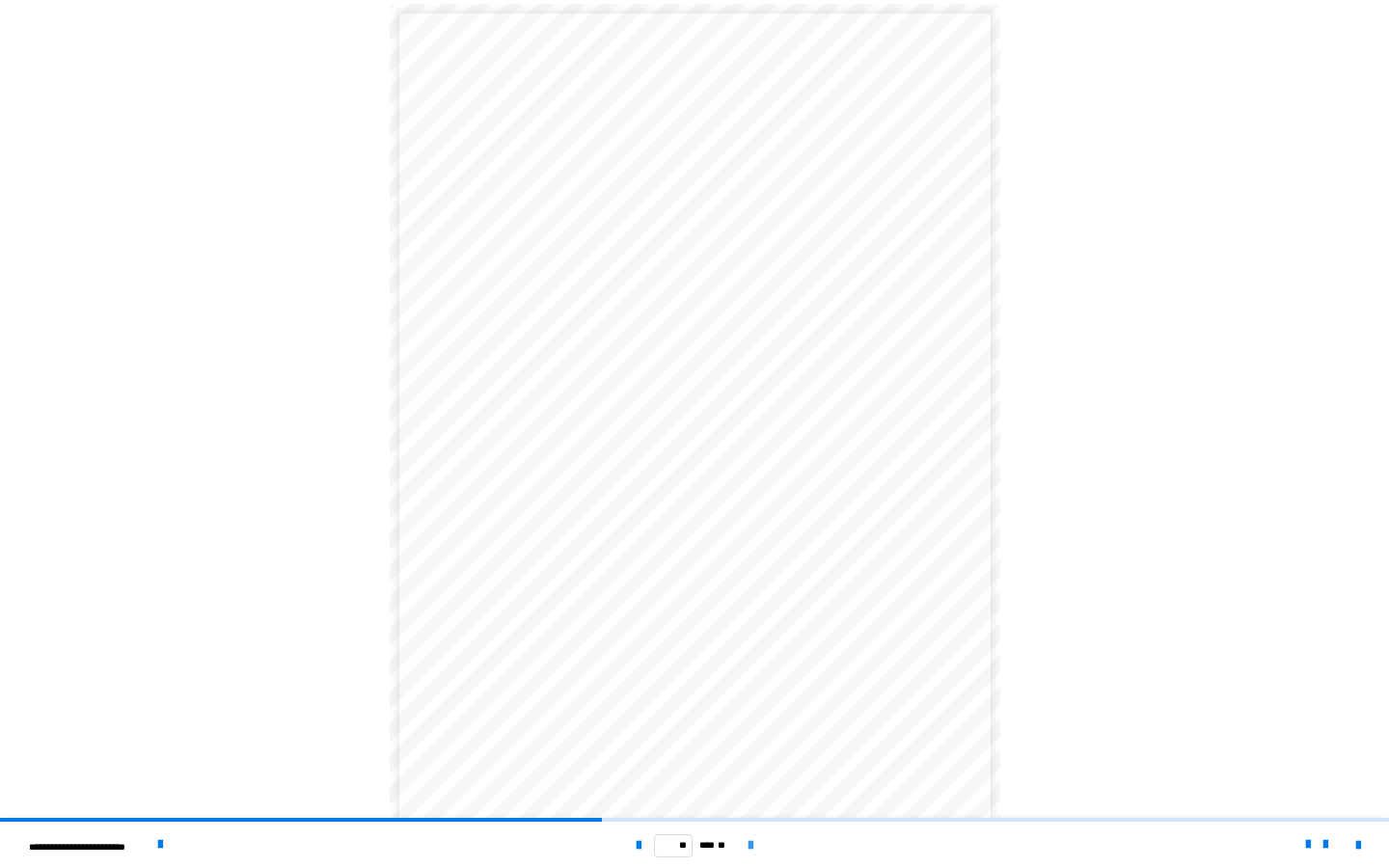 click at bounding box center [750, 846] 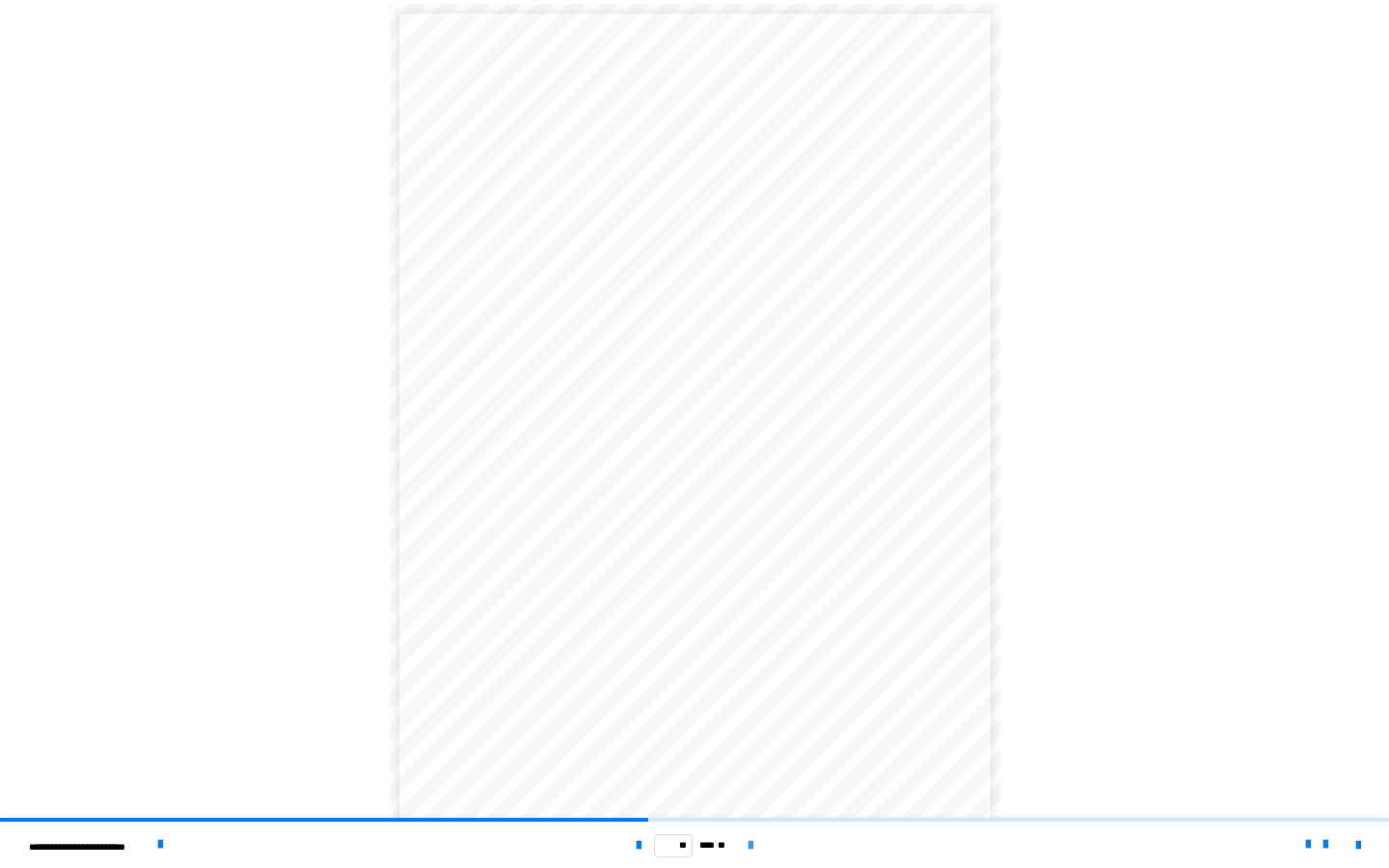 scroll, scrollTop: 0, scrollLeft: 0, axis: both 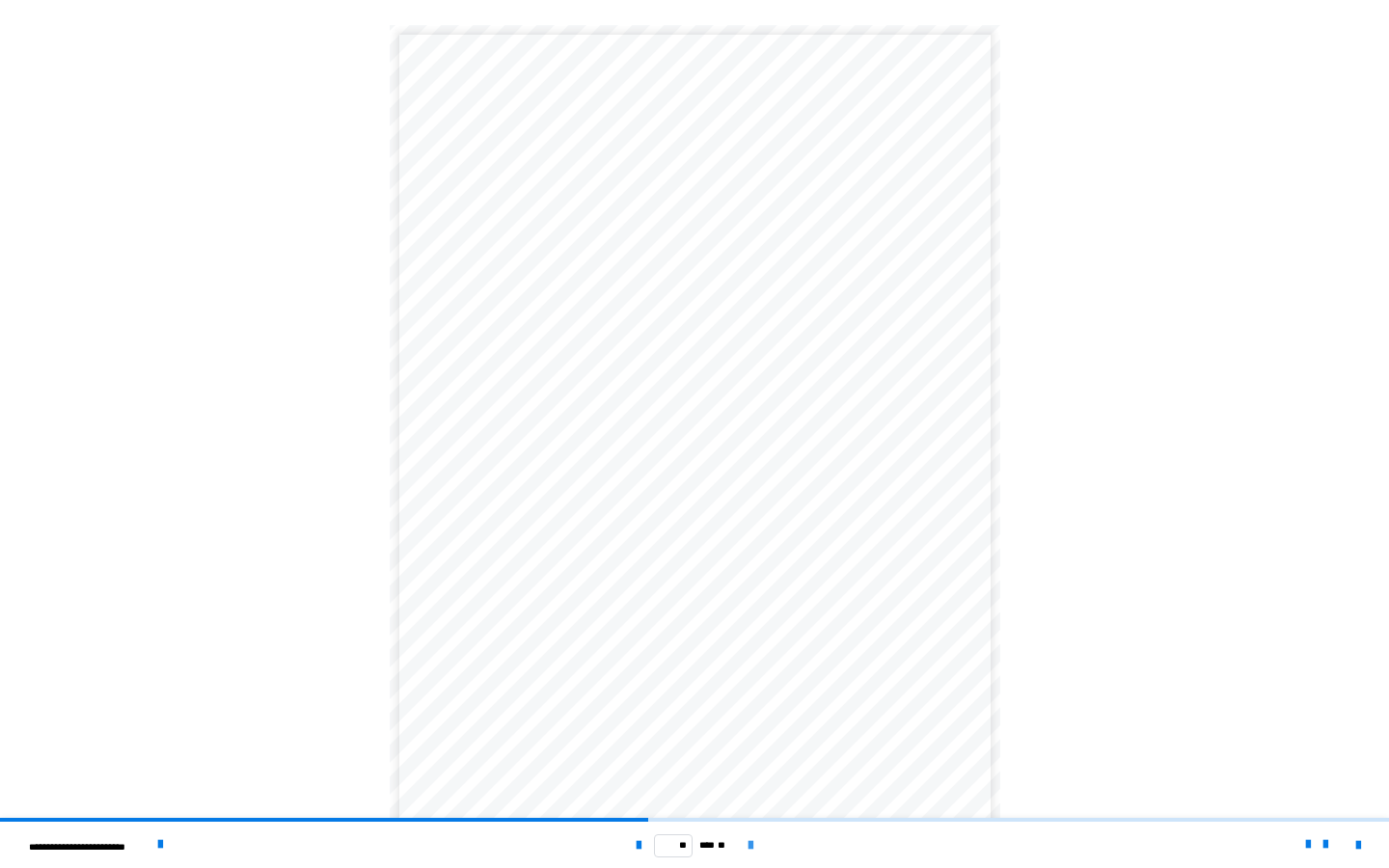 click at bounding box center (750, 846) 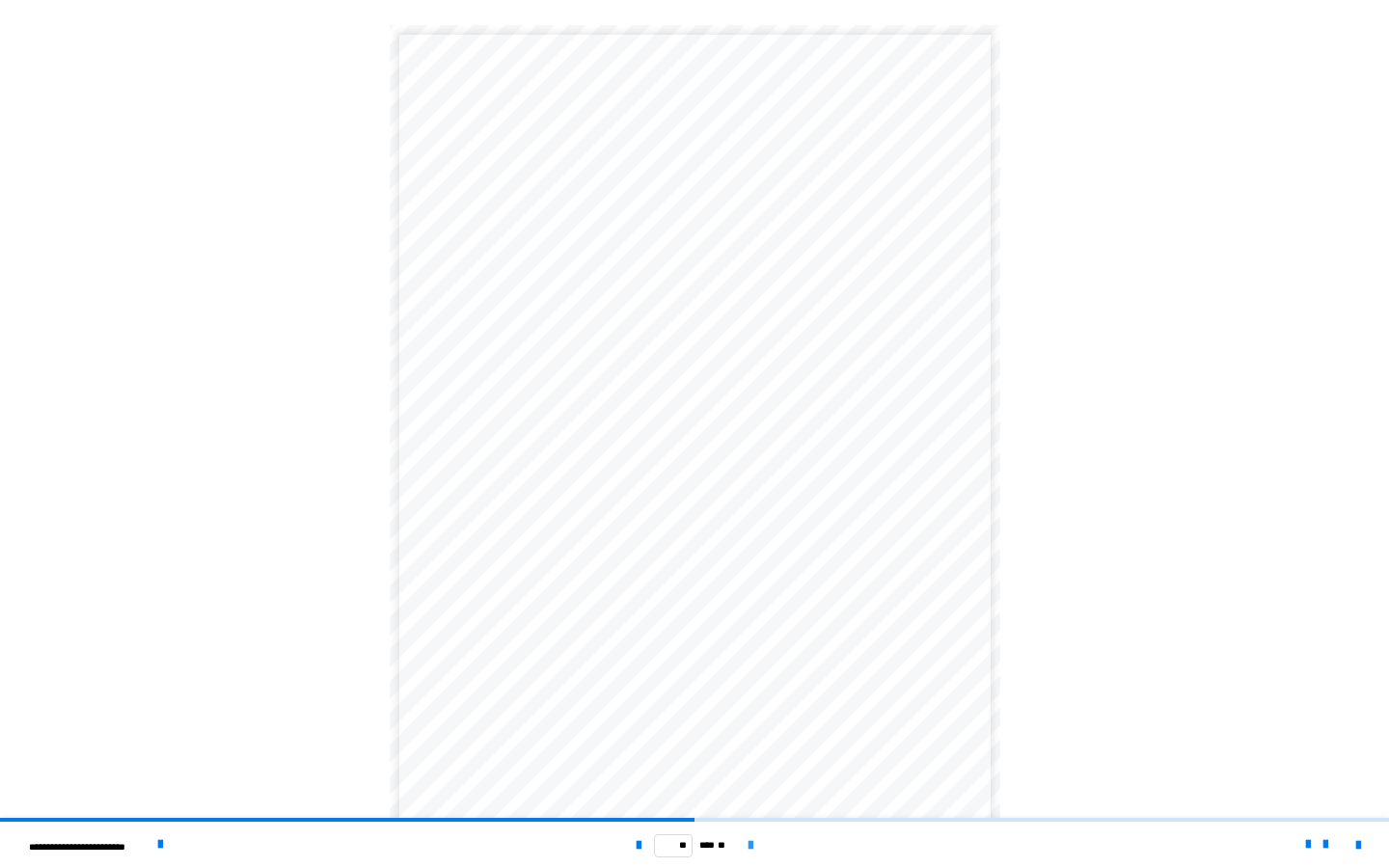 click at bounding box center [750, 846] 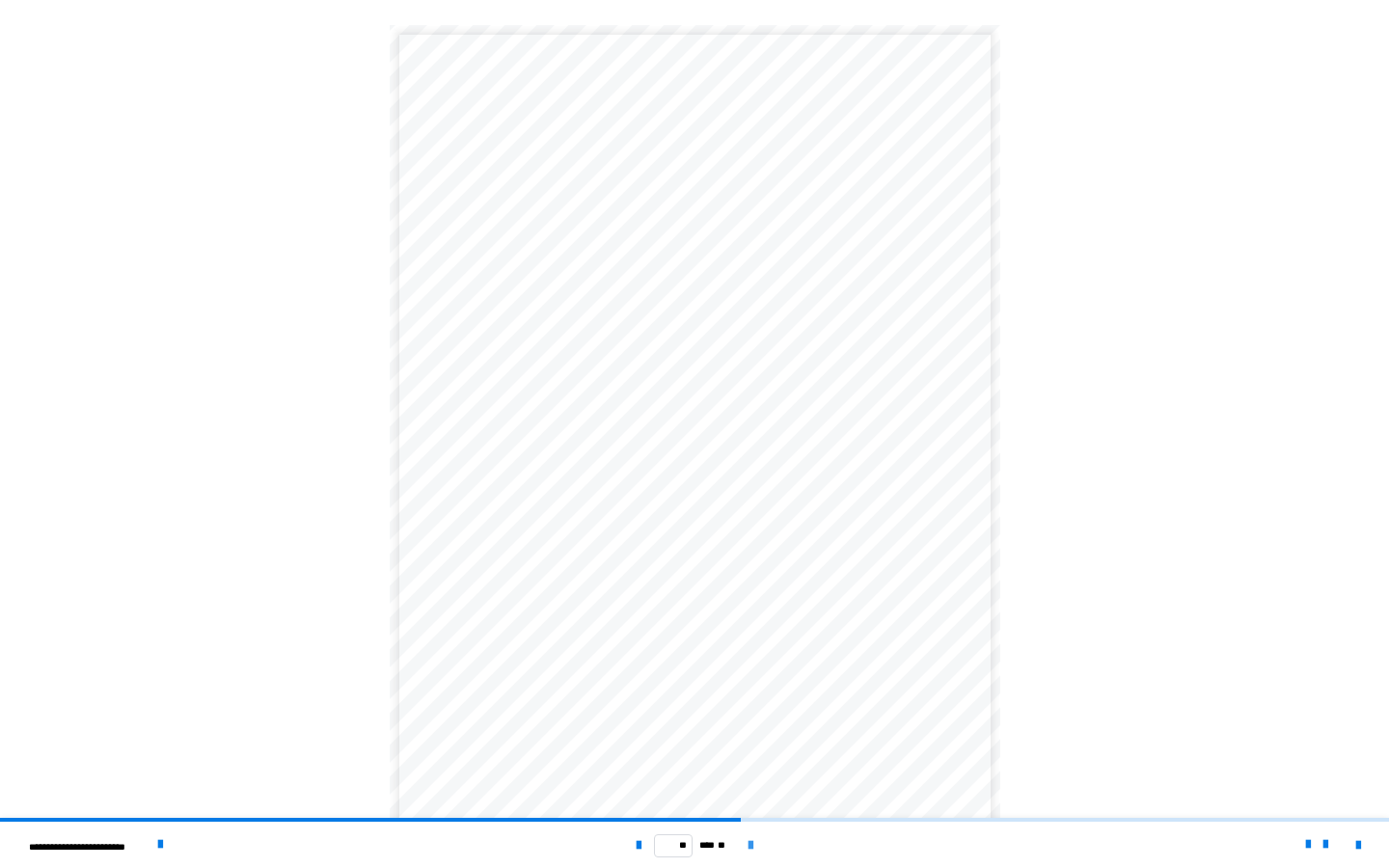 click at bounding box center (750, 846) 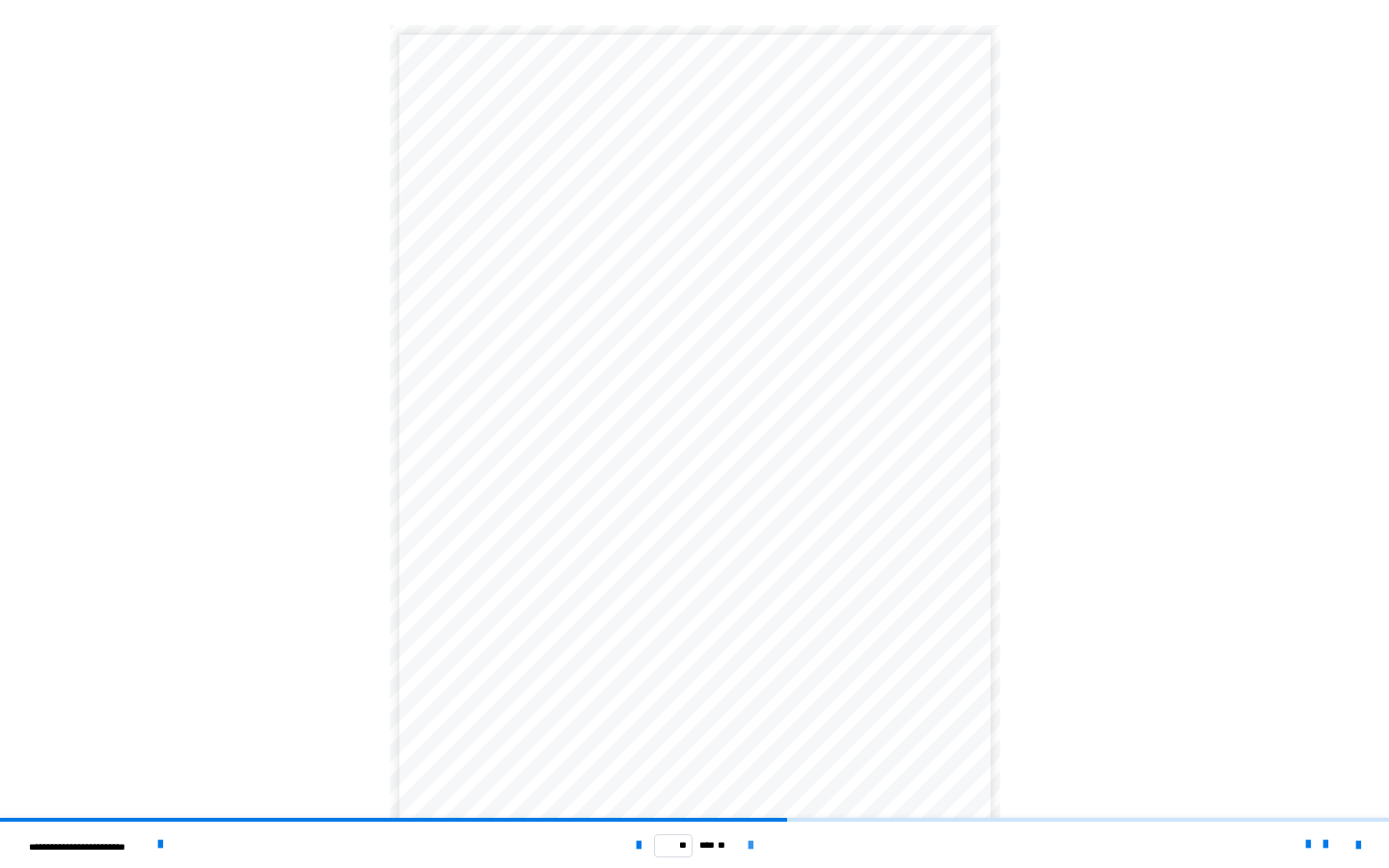 click at bounding box center [750, 846] 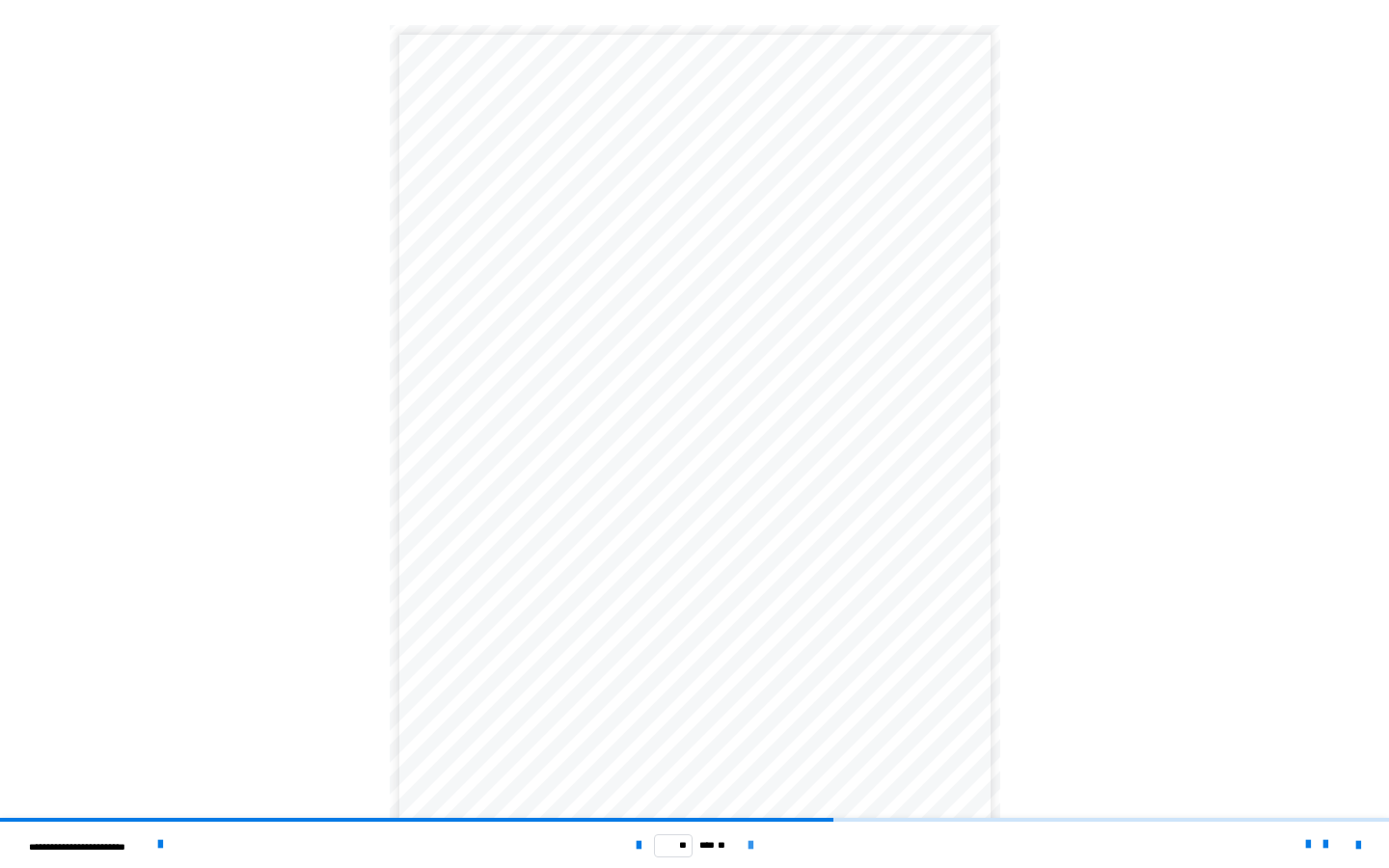 click at bounding box center (750, 846) 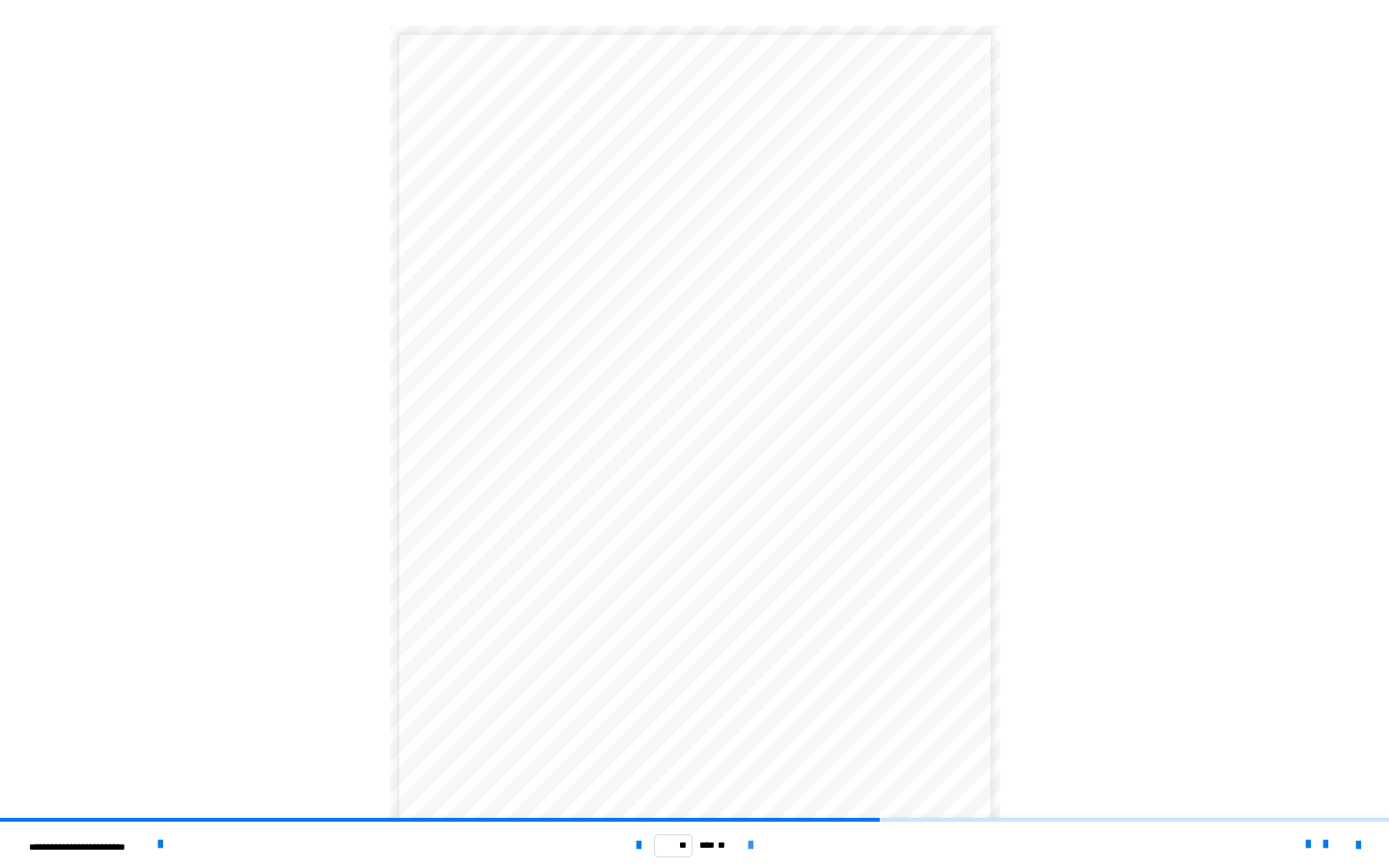 click at bounding box center [750, 846] 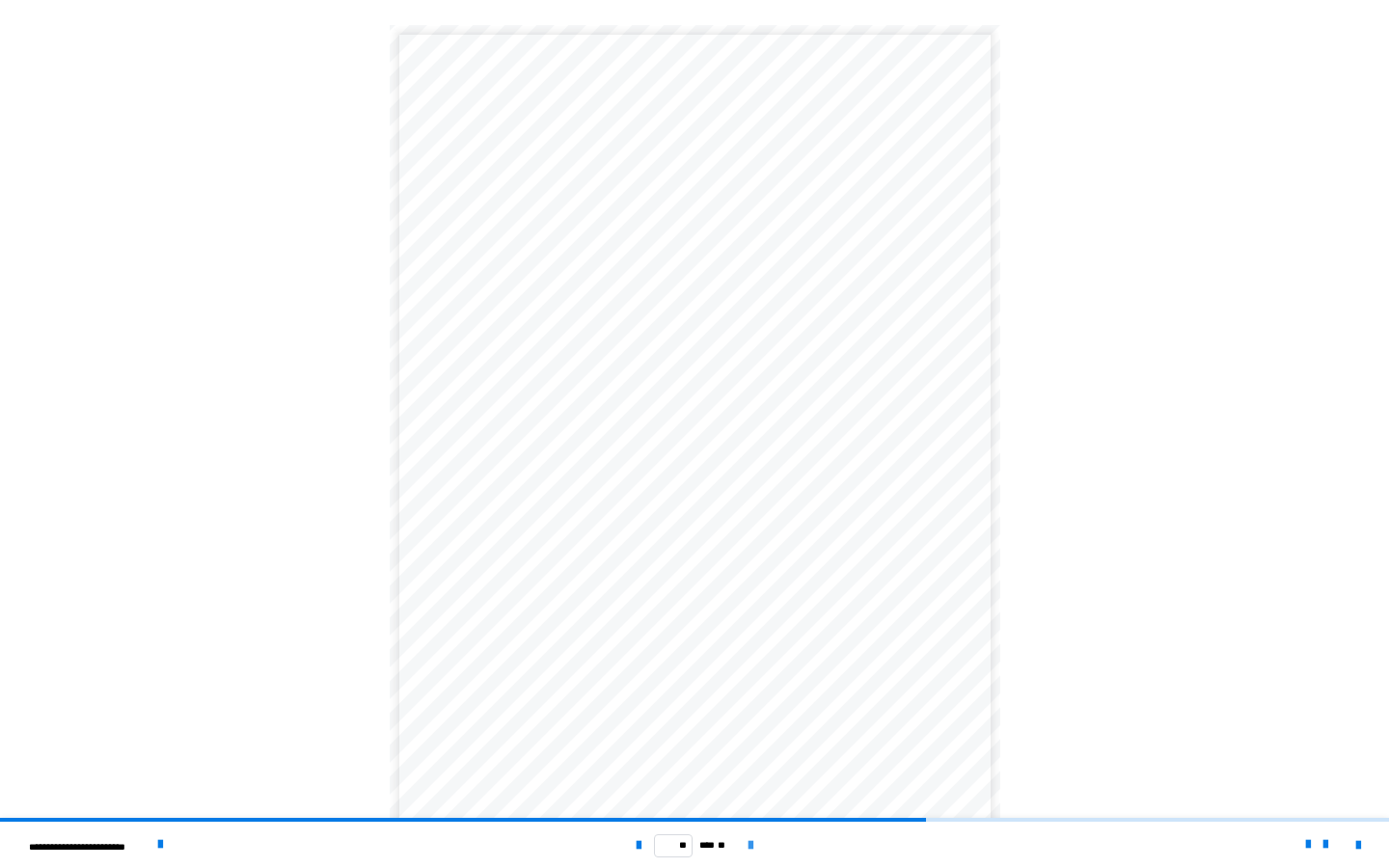 click at bounding box center (750, 846) 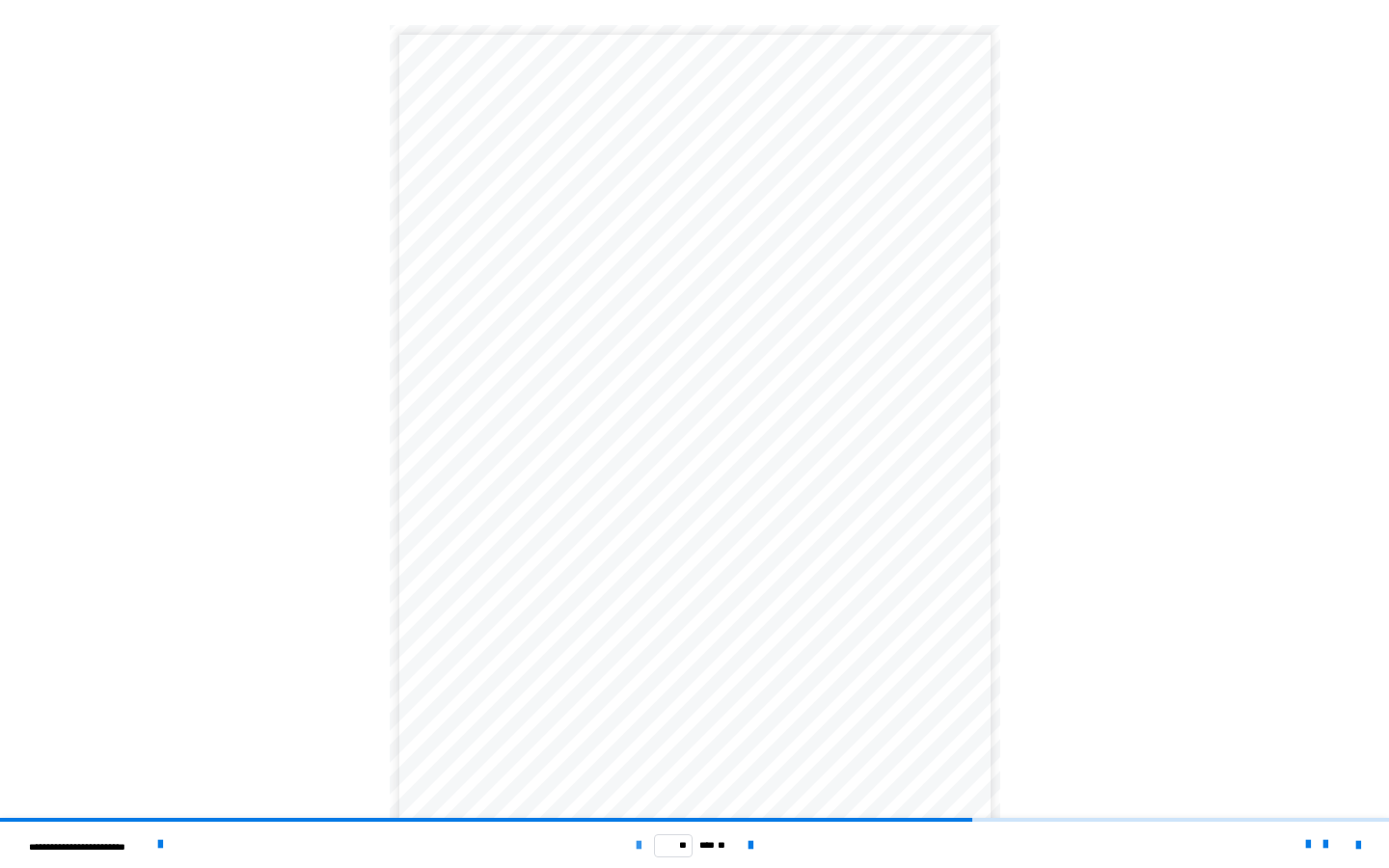 click at bounding box center [639, 846] 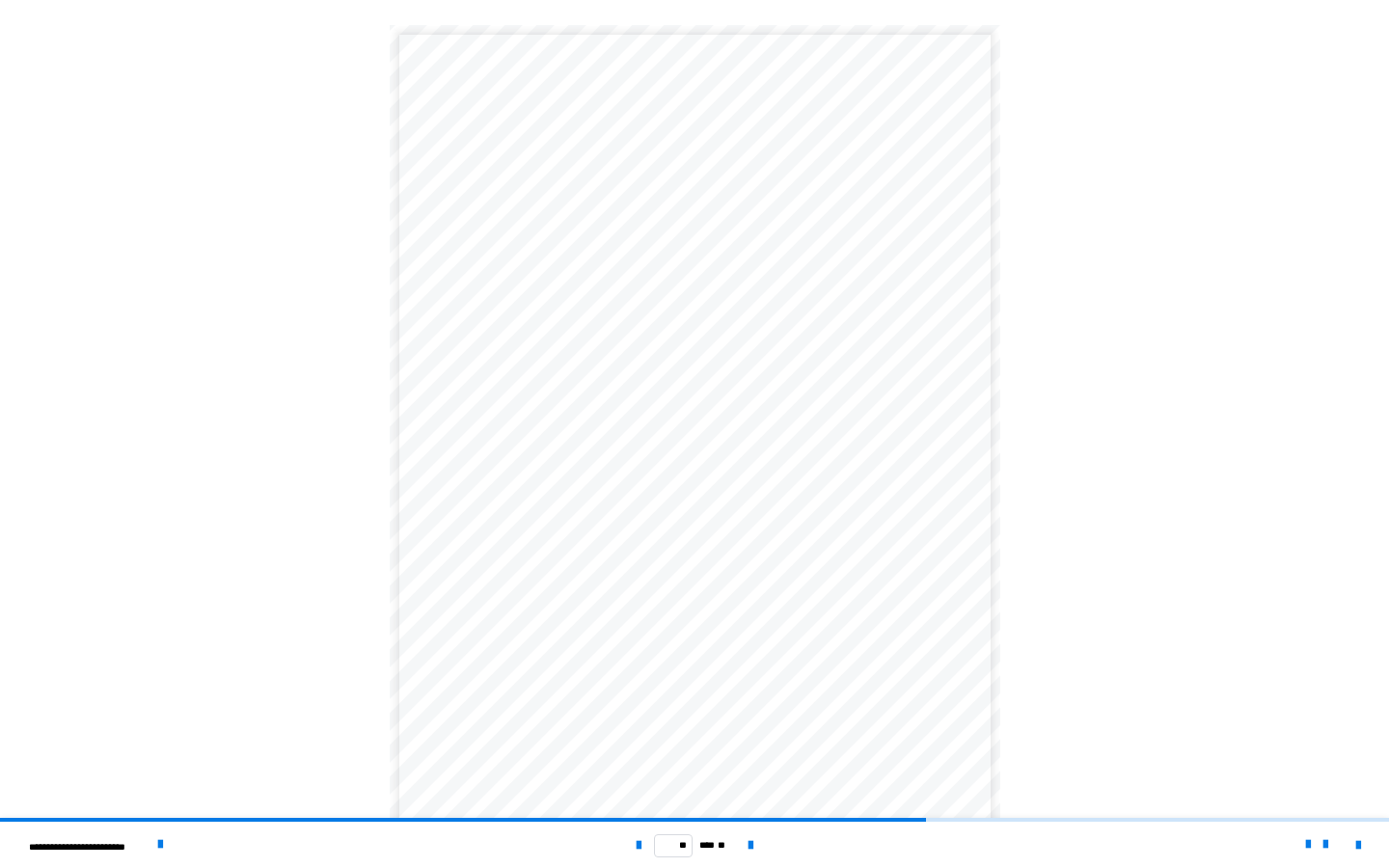 scroll, scrollTop: 21, scrollLeft: 0, axis: vertical 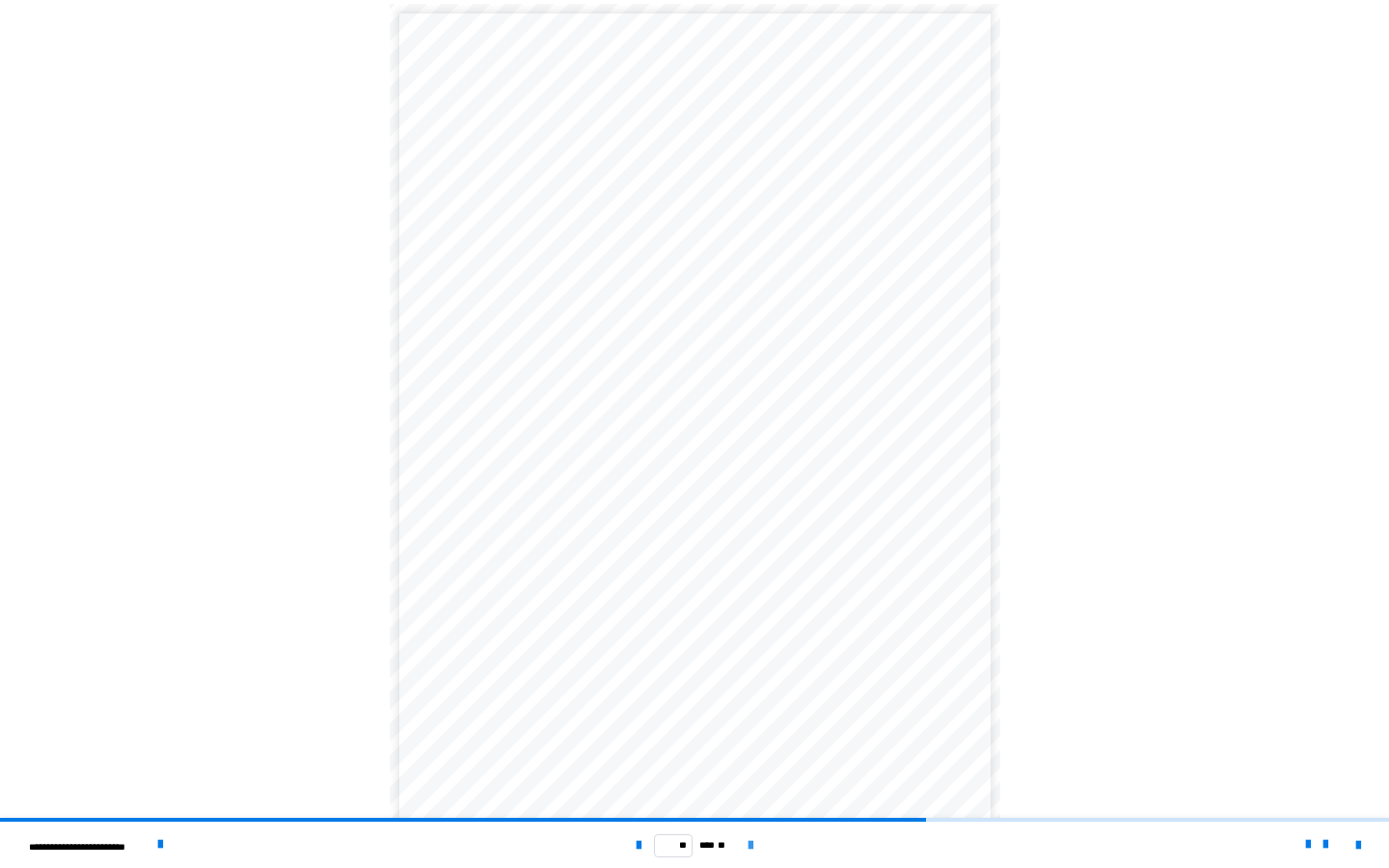 click at bounding box center (750, 846) 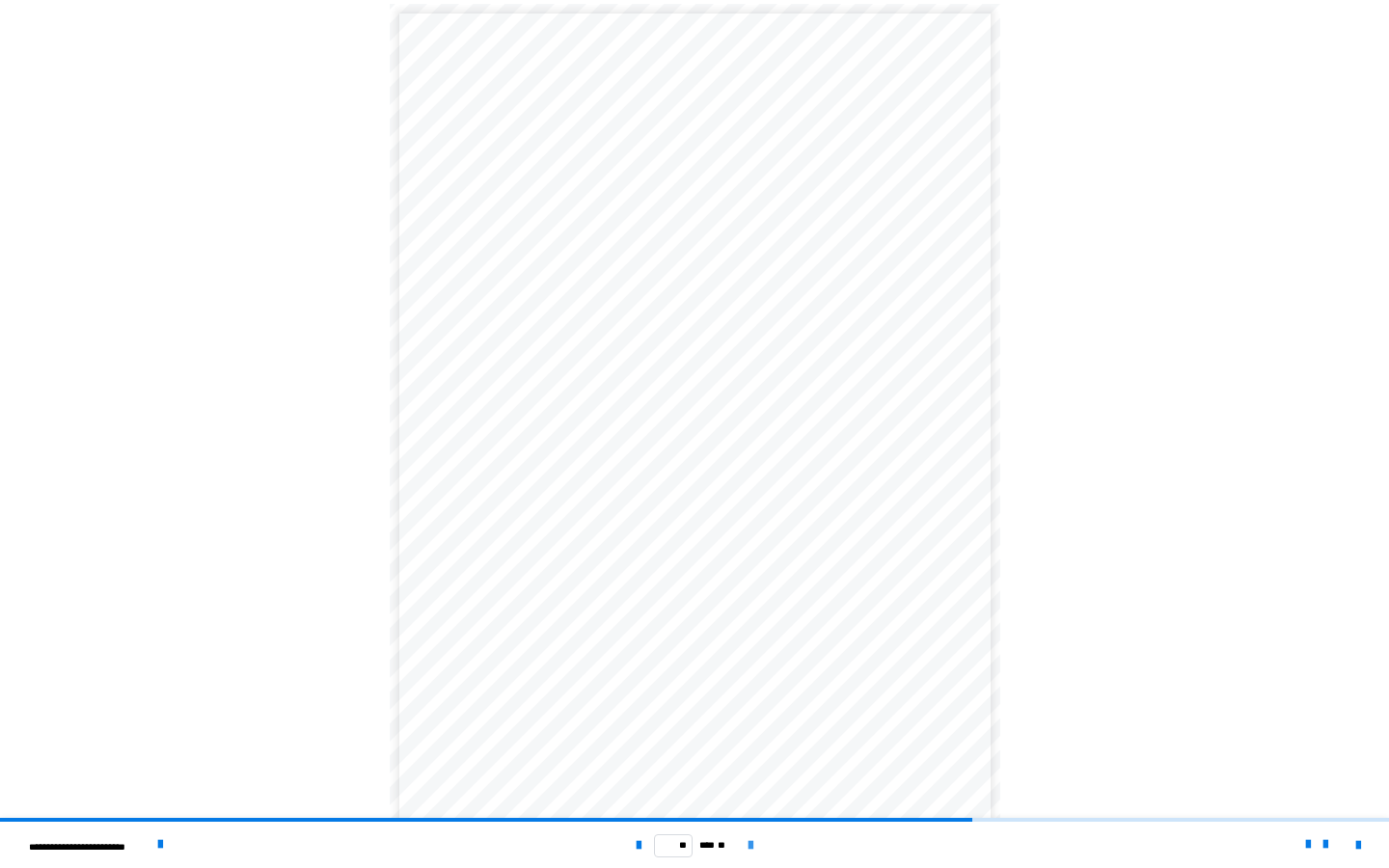 click at bounding box center [750, 846] 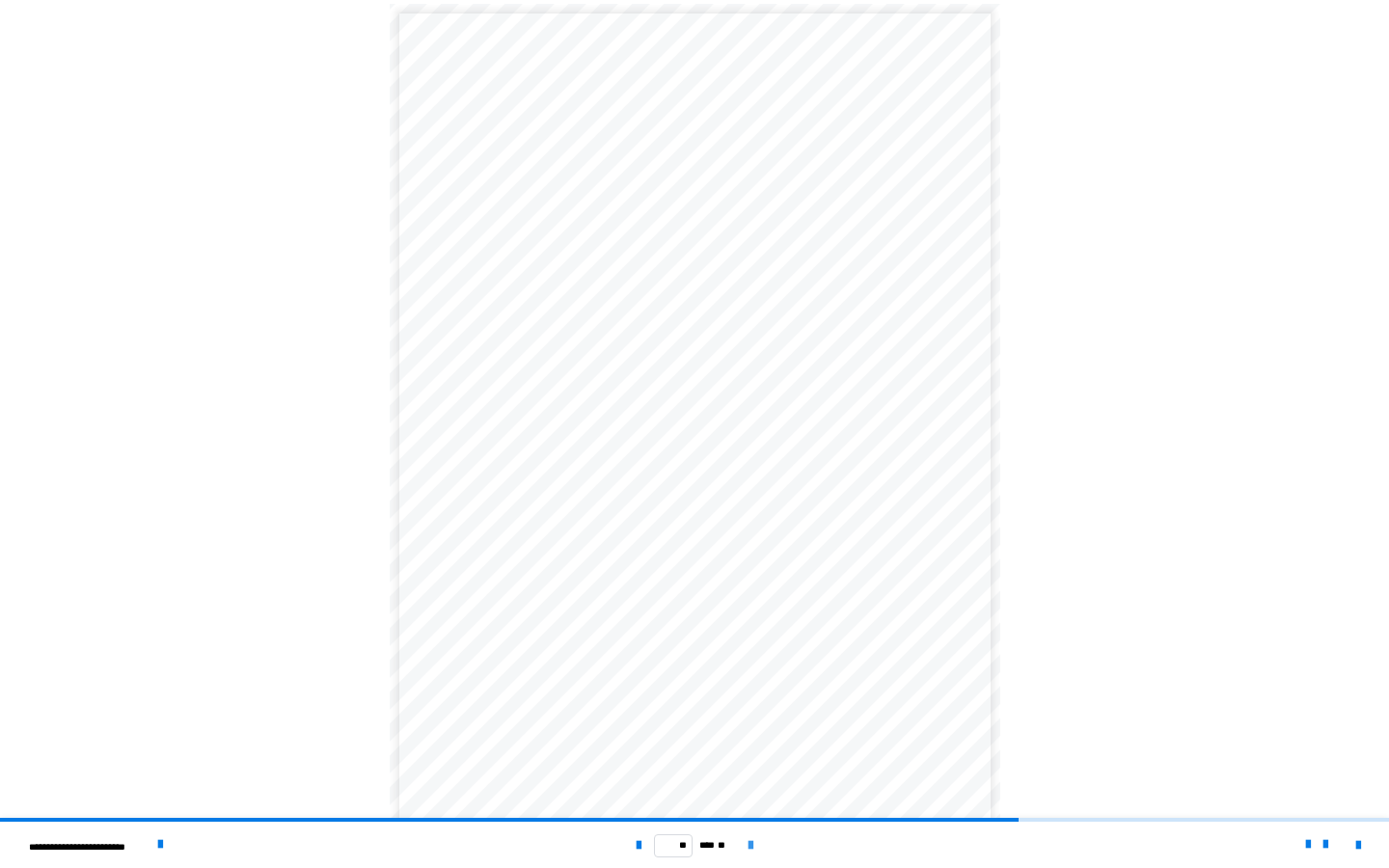 scroll, scrollTop: 0, scrollLeft: 0, axis: both 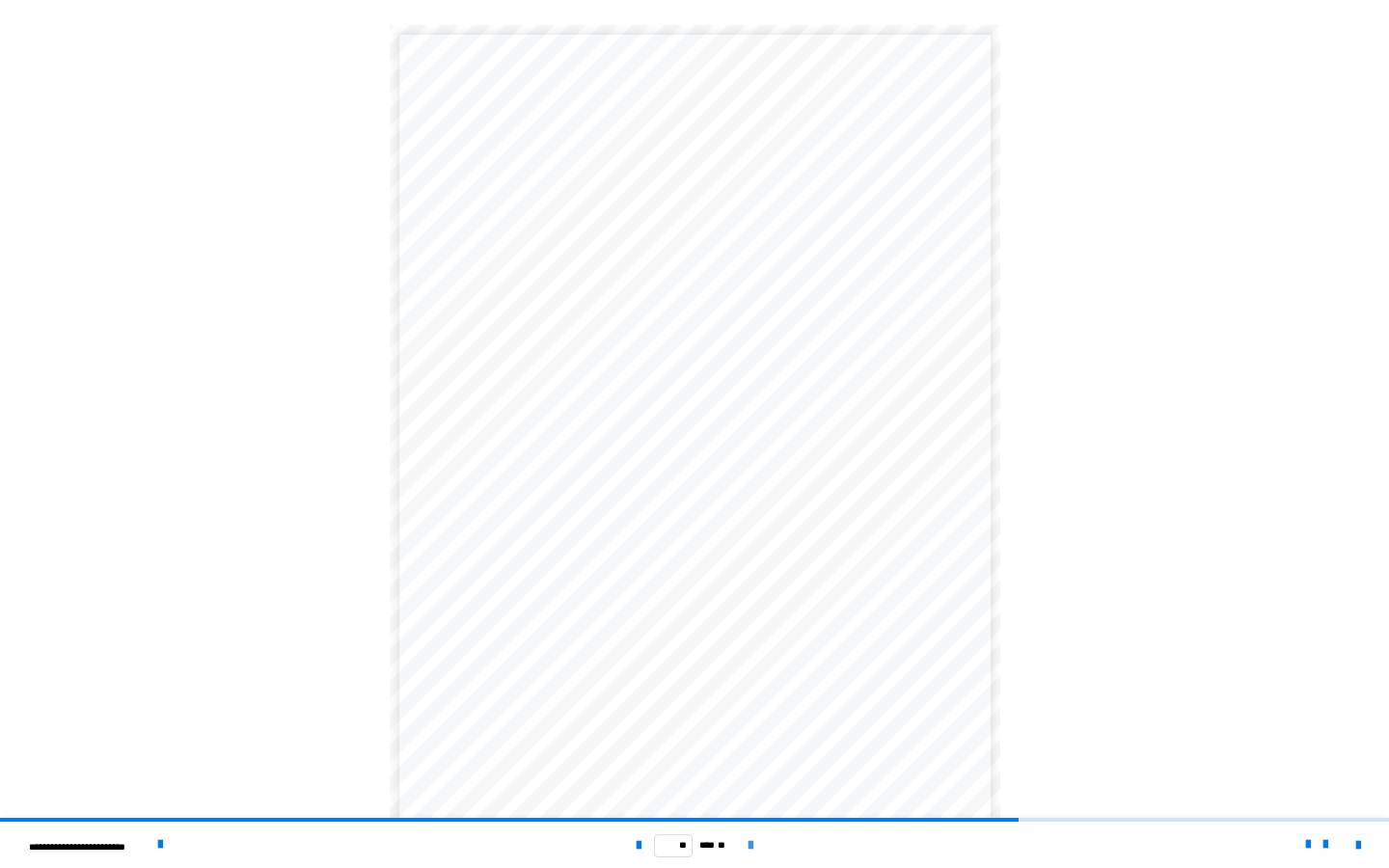 click at bounding box center (750, 846) 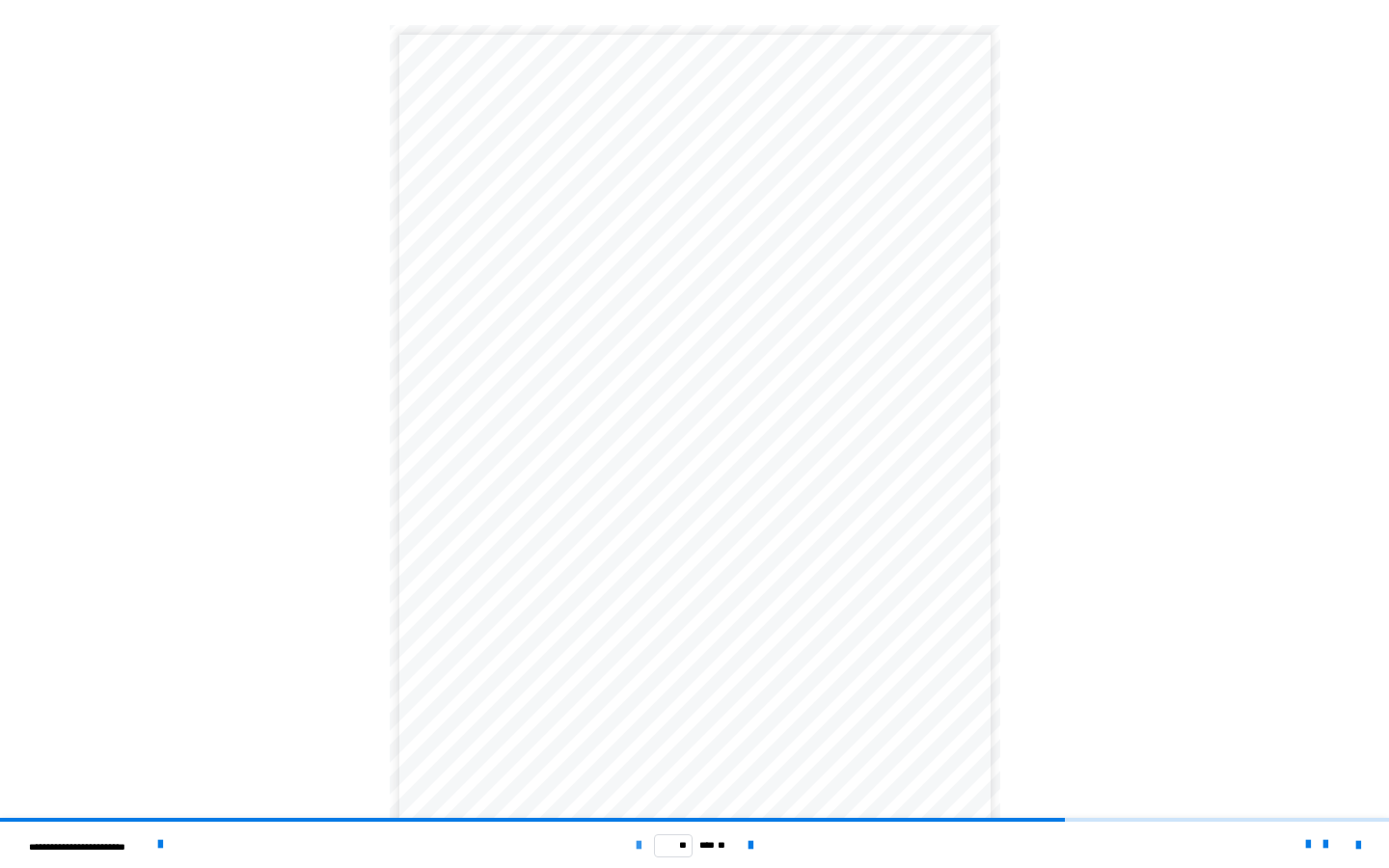 click at bounding box center (639, 846) 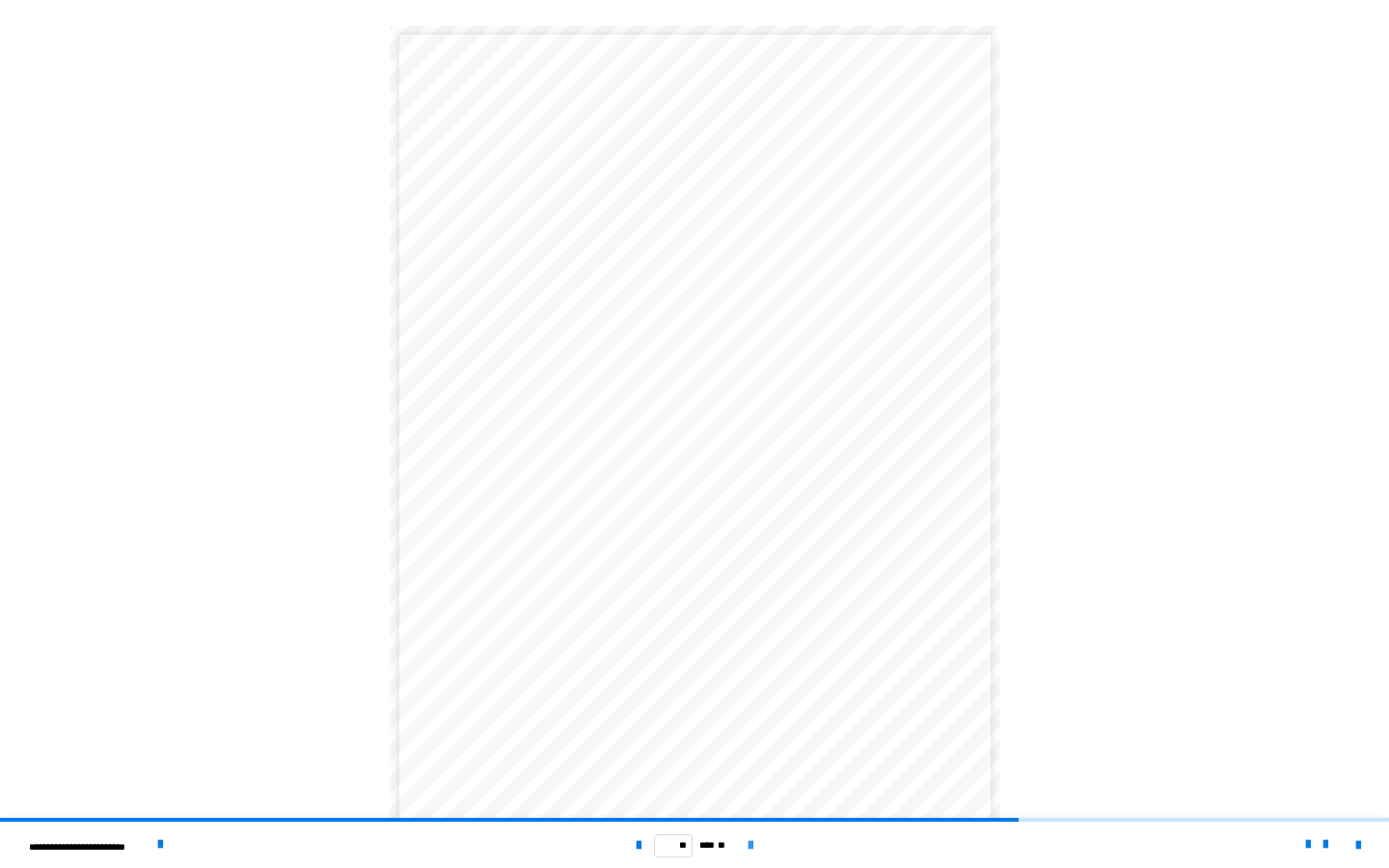 click at bounding box center (750, 846) 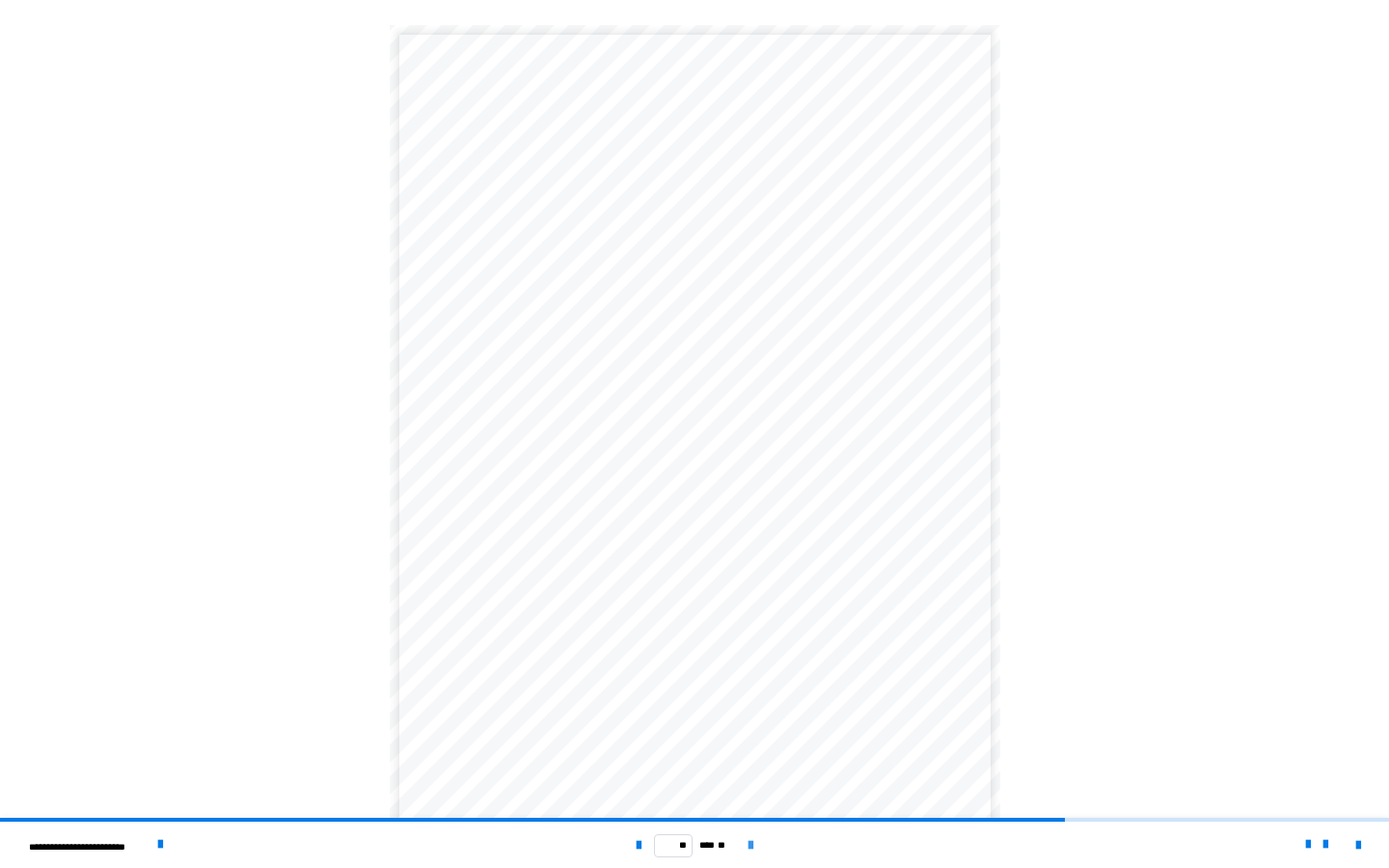 click at bounding box center [750, 846] 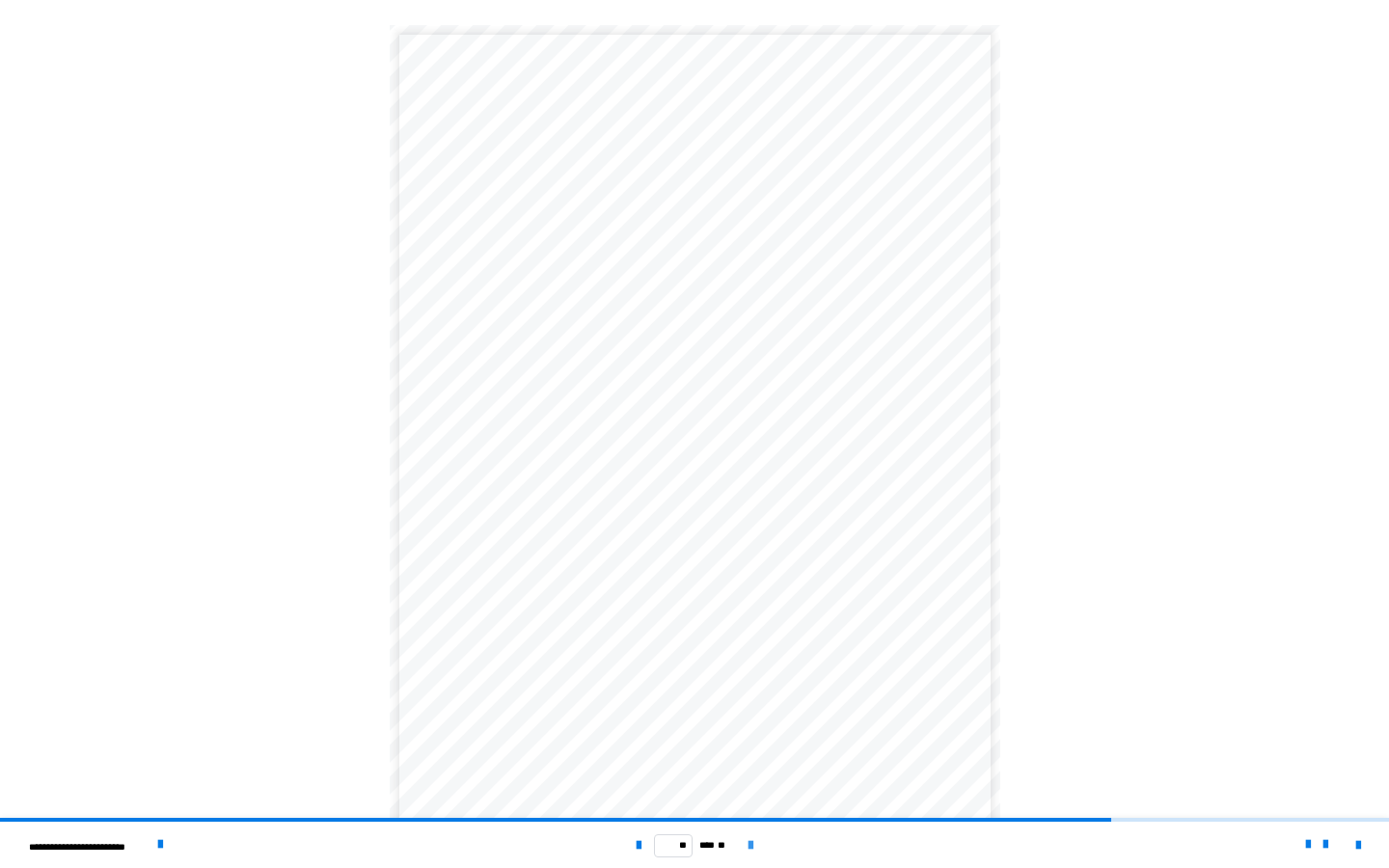 click at bounding box center [750, 846] 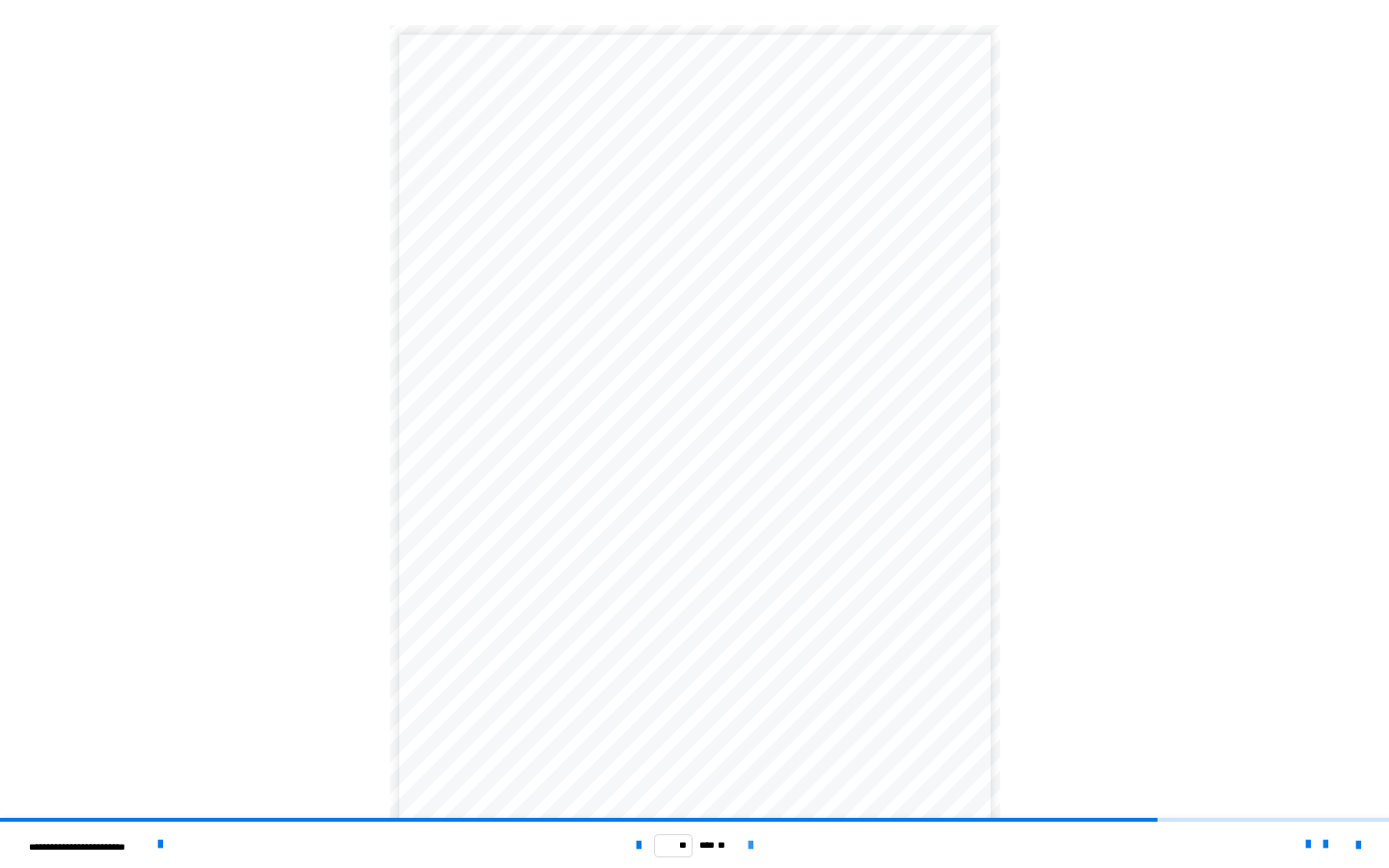 click at bounding box center [750, 846] 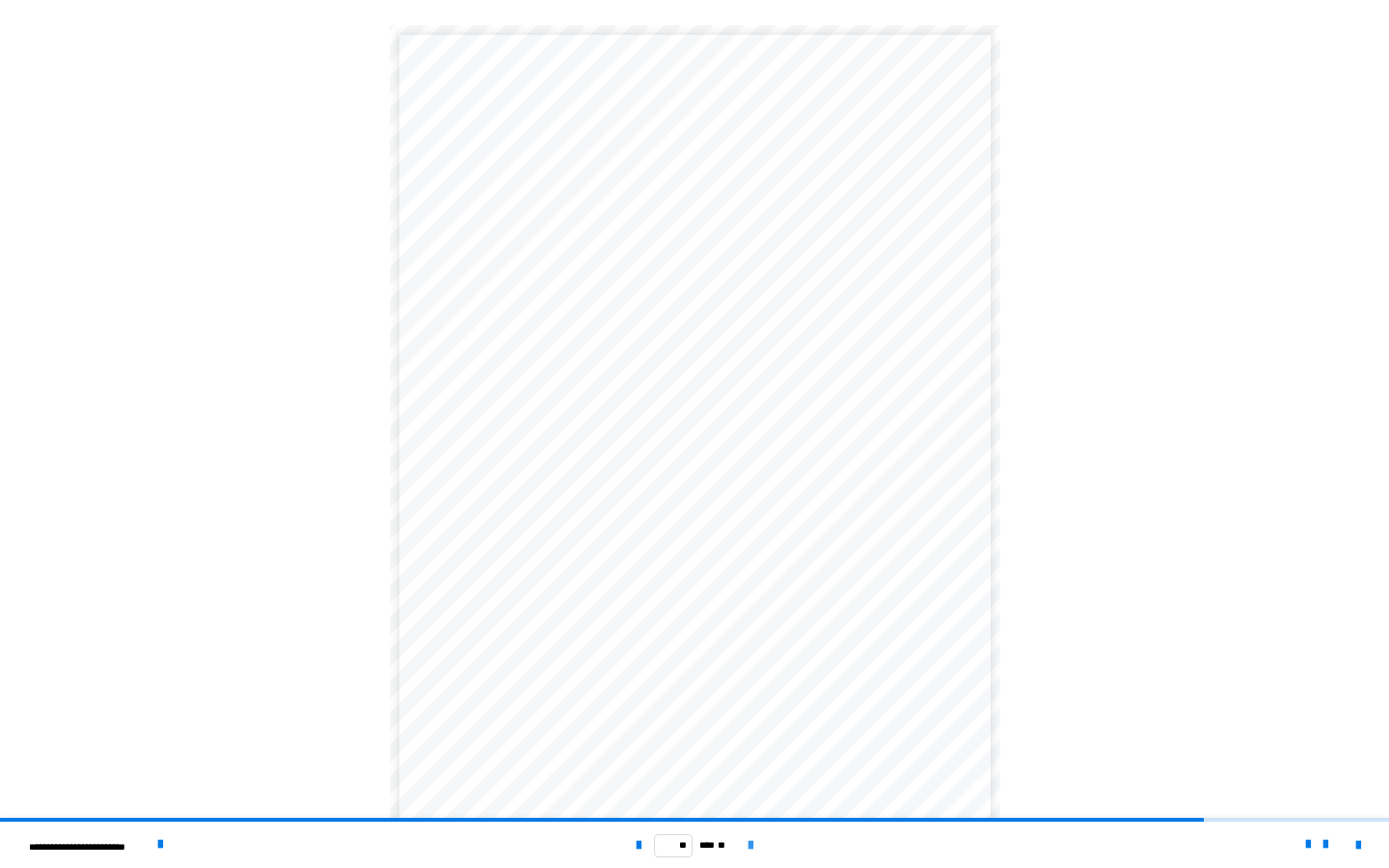 scroll, scrollTop: 21, scrollLeft: 0, axis: vertical 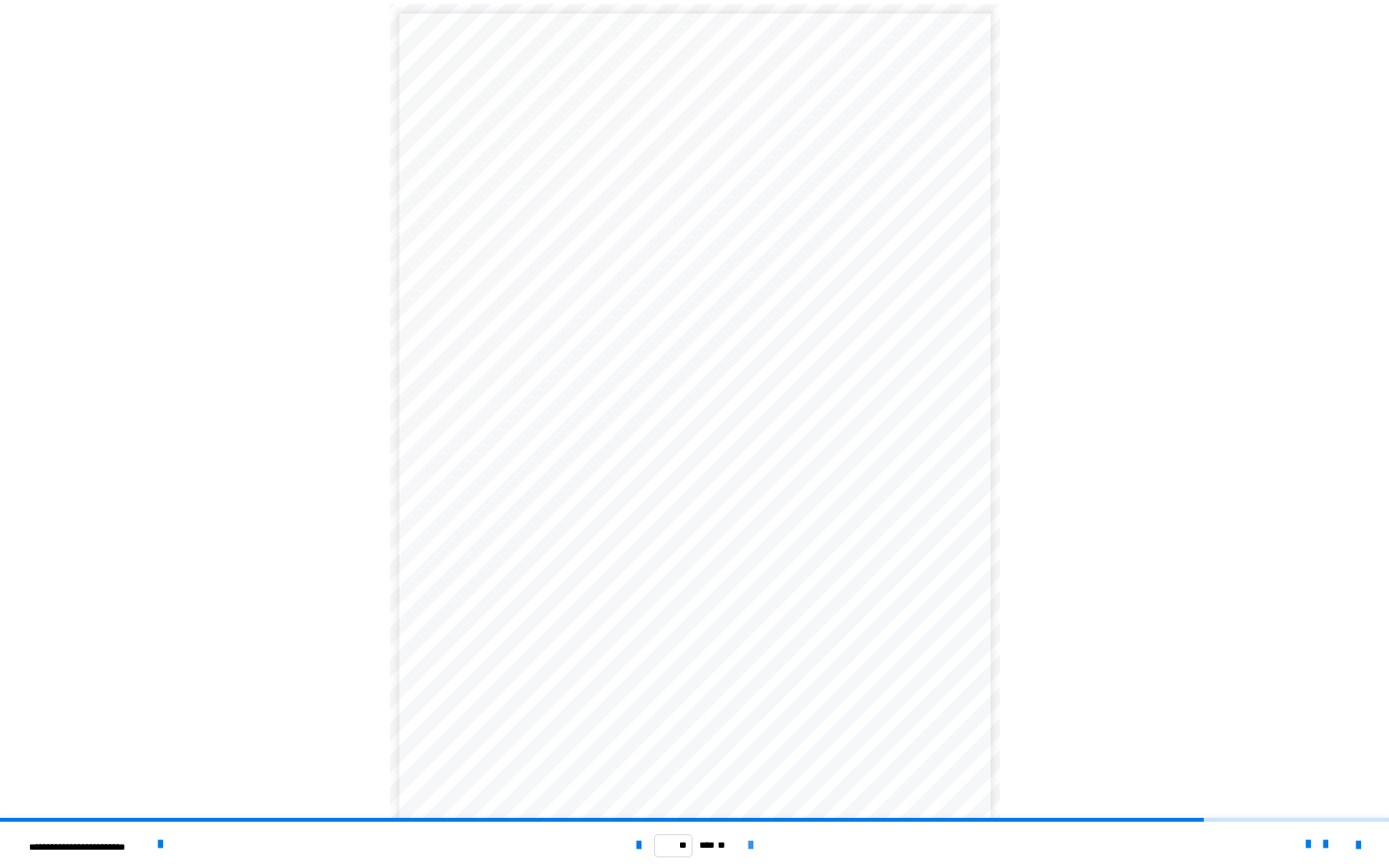 click at bounding box center [750, 846] 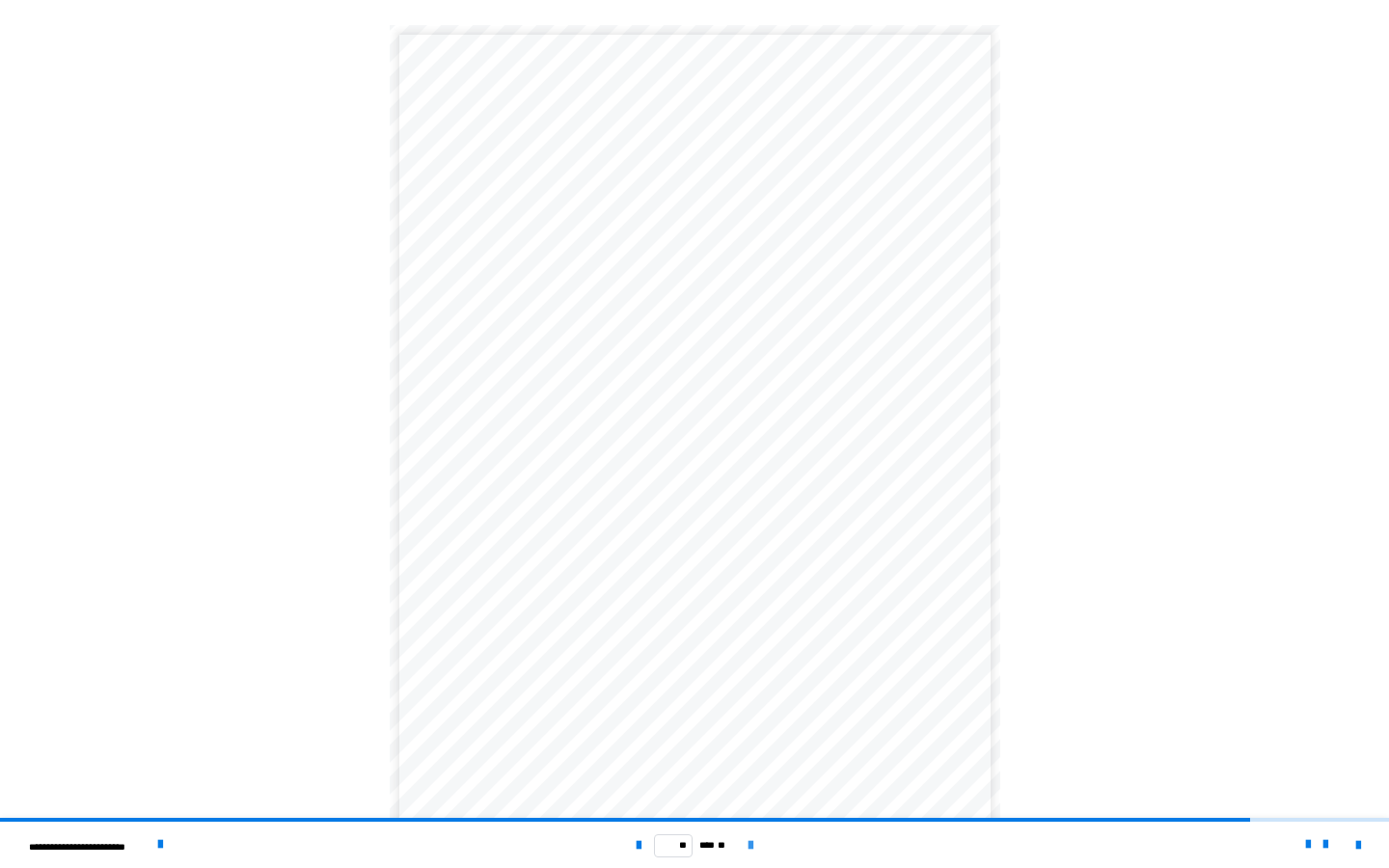 click at bounding box center [750, 846] 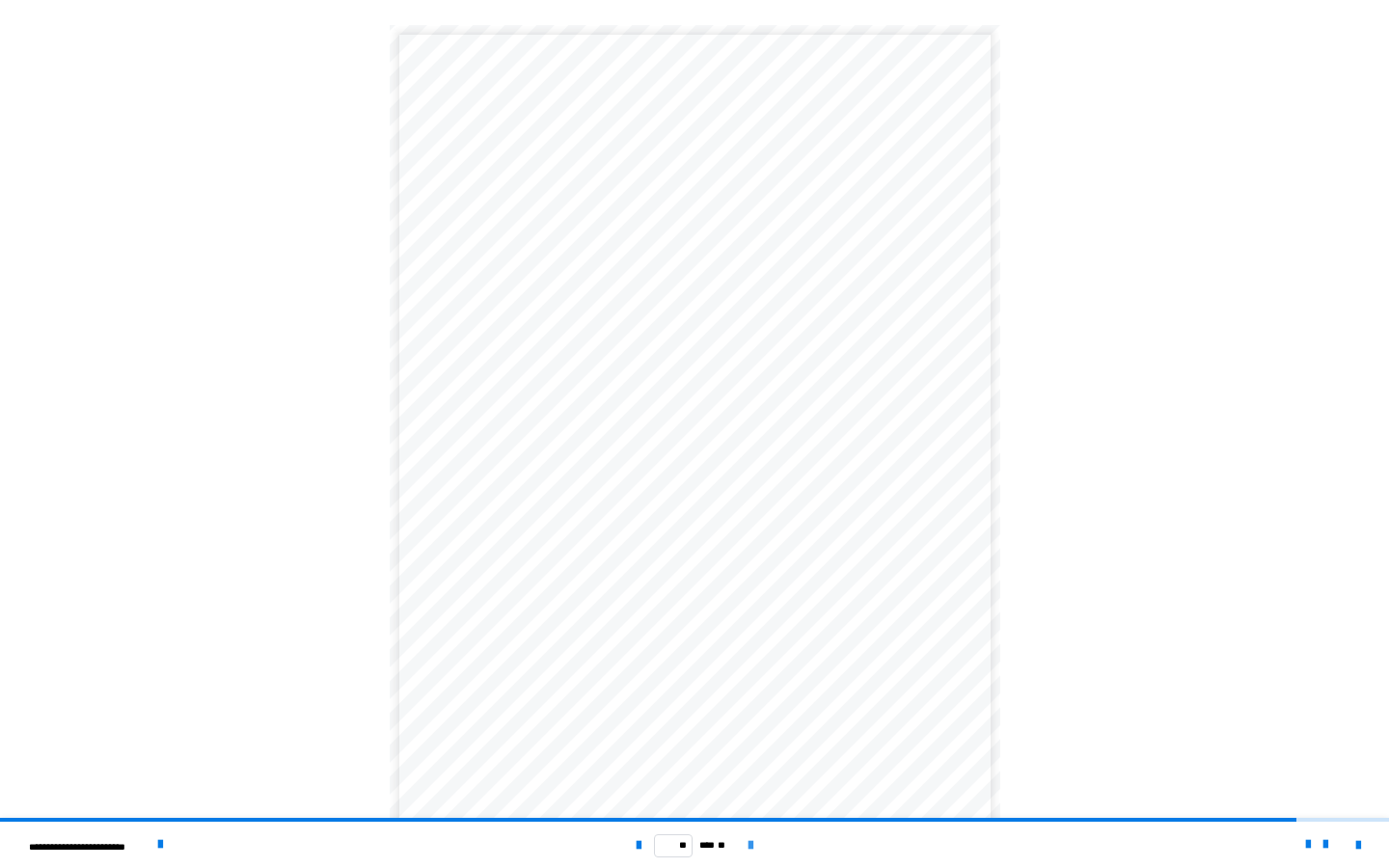 click at bounding box center [750, 846] 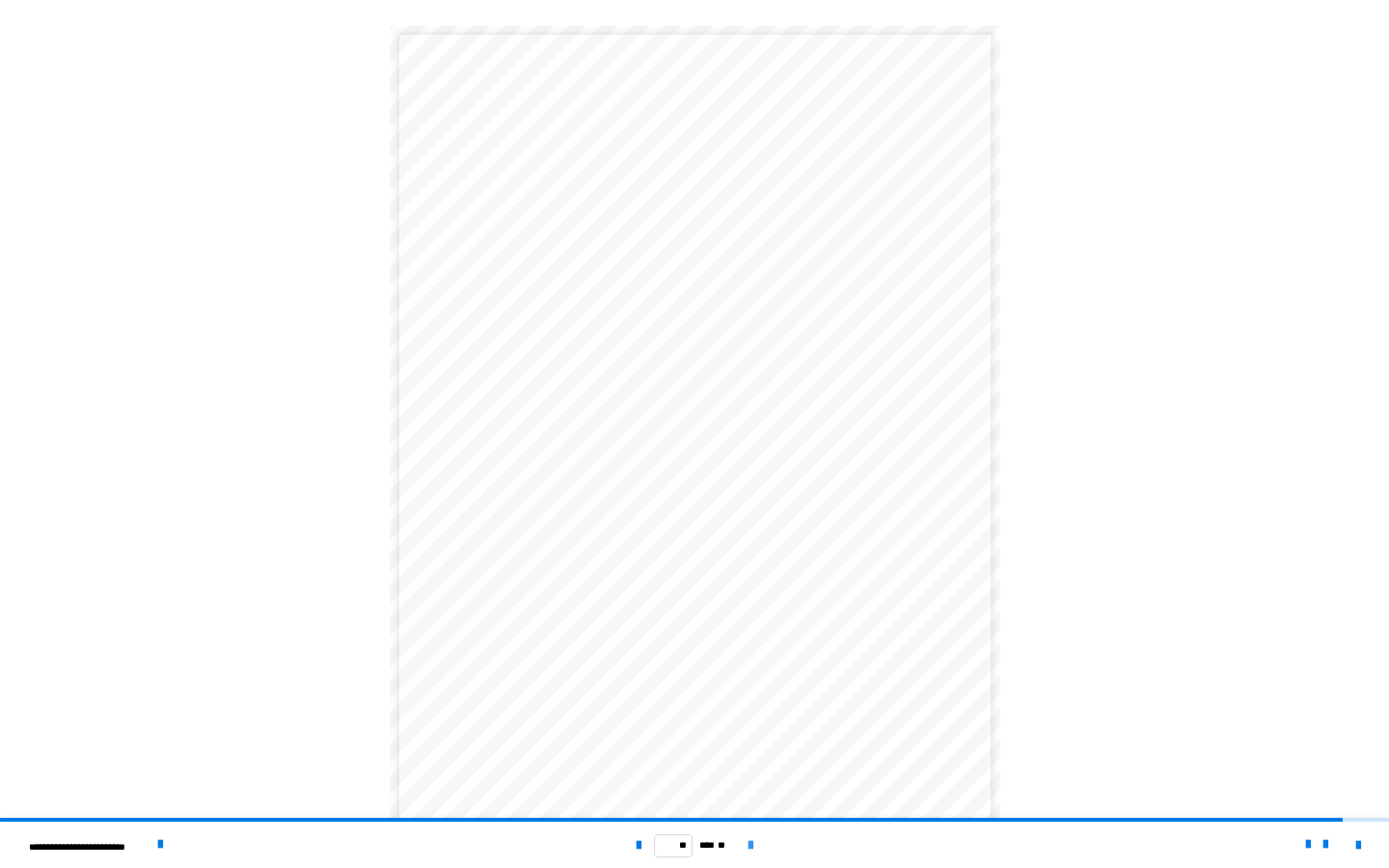 click at bounding box center (750, 846) 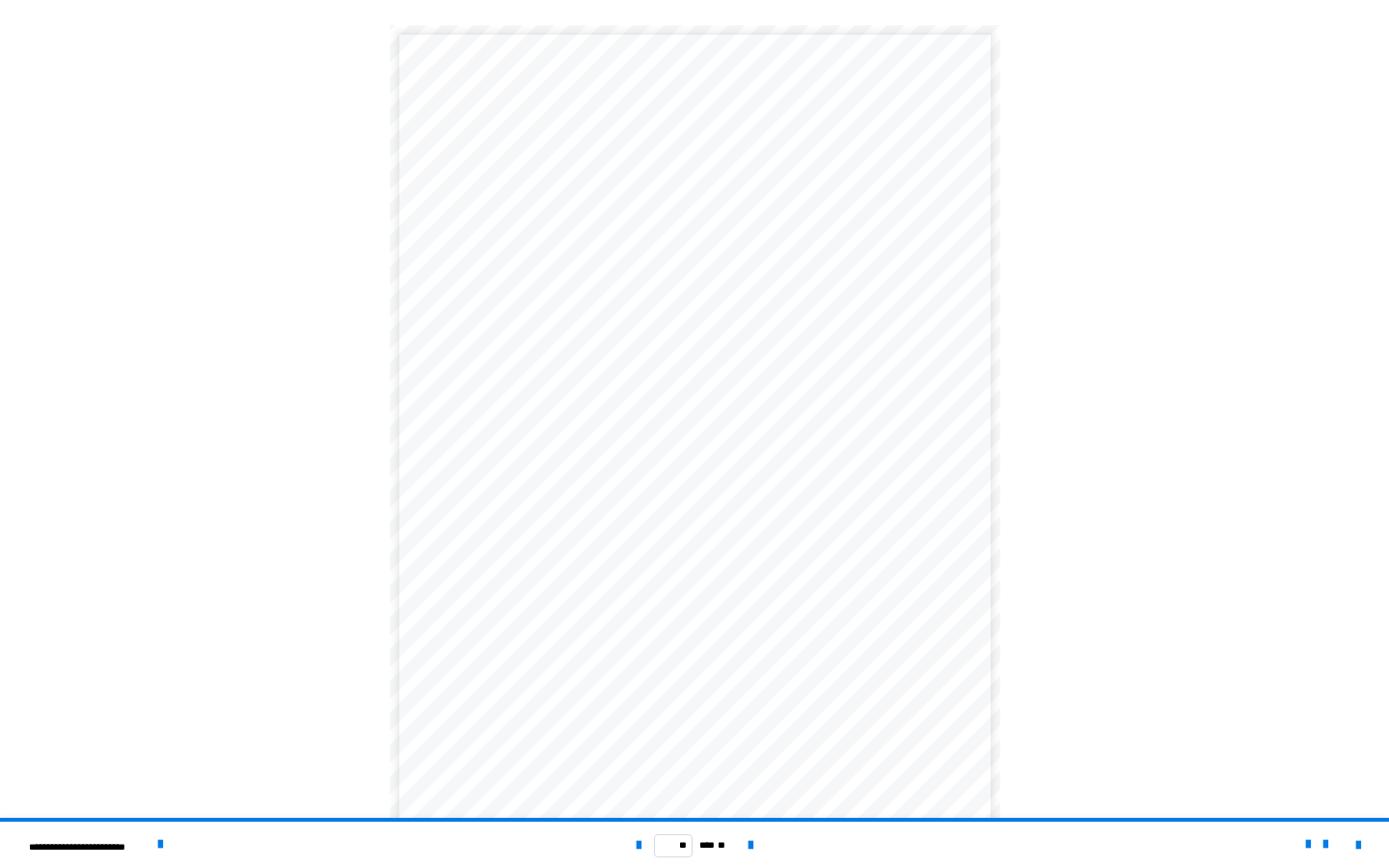 click on "** *** **" at bounding box center (694, 845) 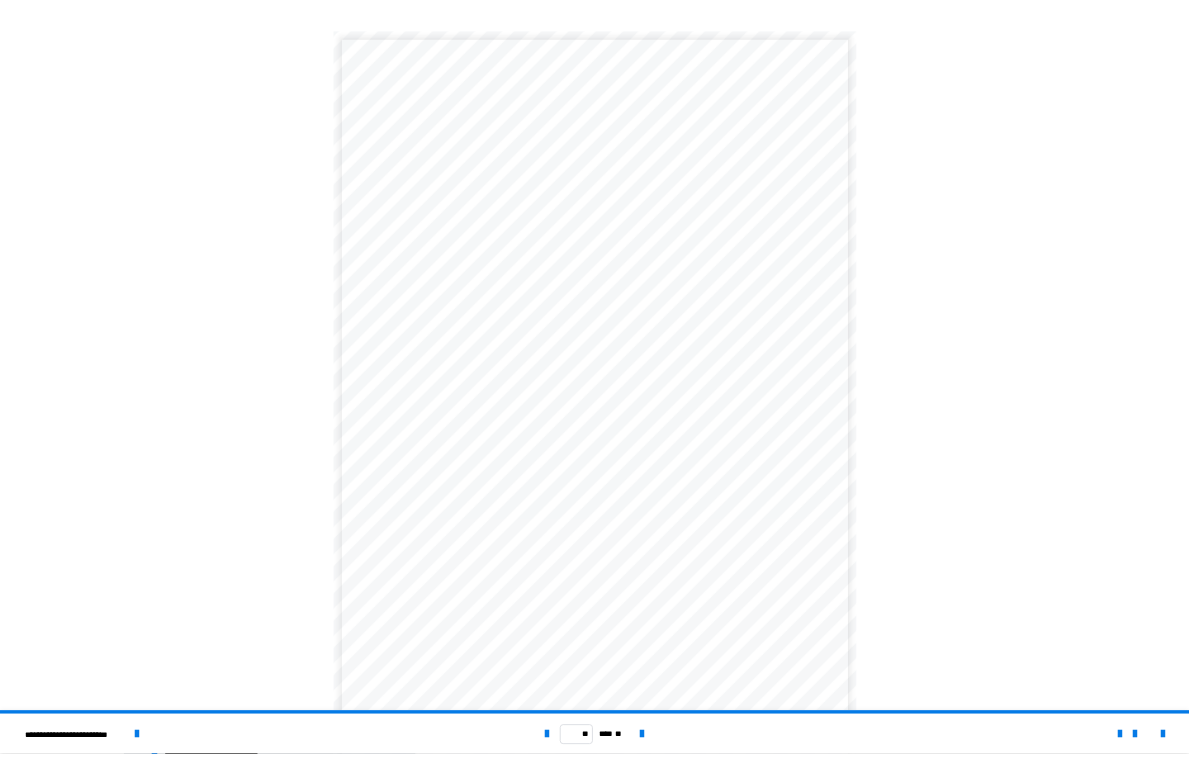 scroll, scrollTop: 22, scrollLeft: 0, axis: vertical 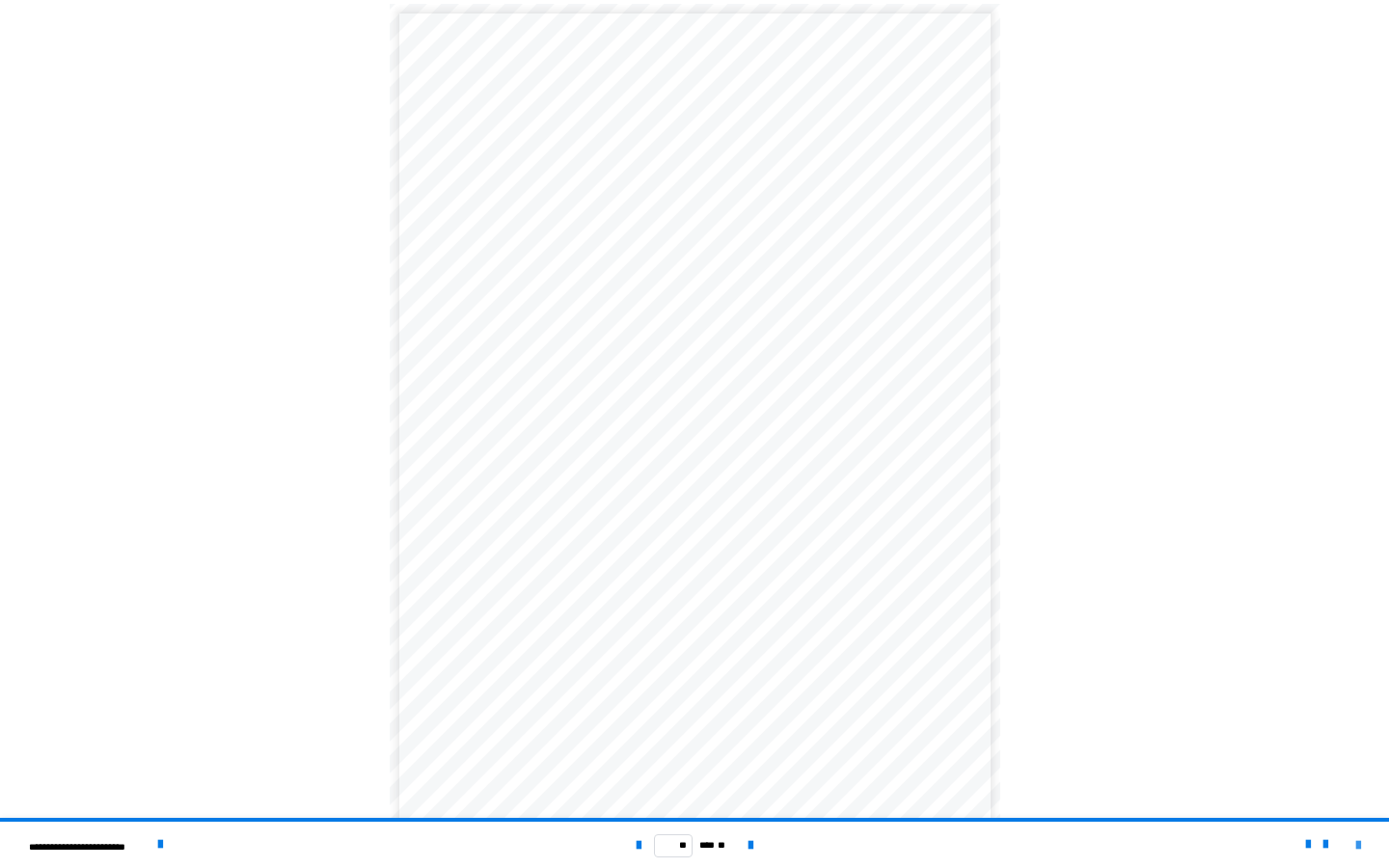 click at bounding box center (1358, 846) 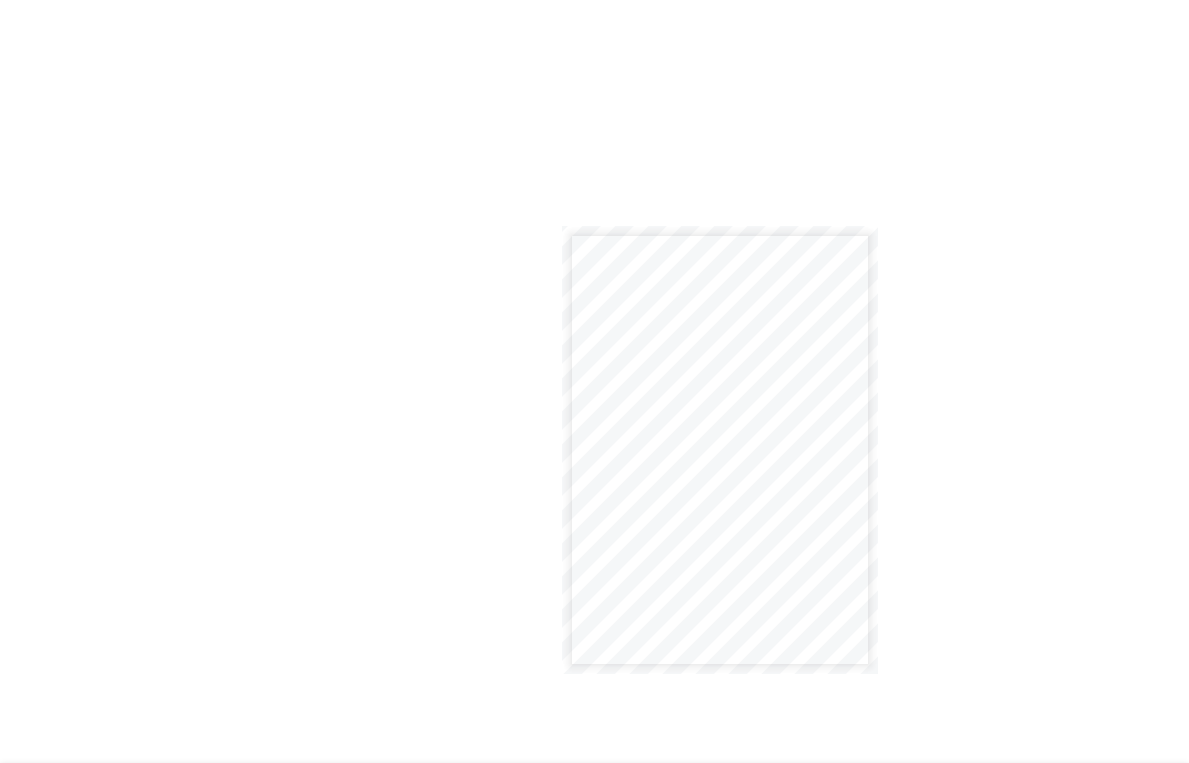 scroll, scrollTop: 0, scrollLeft: 0, axis: both 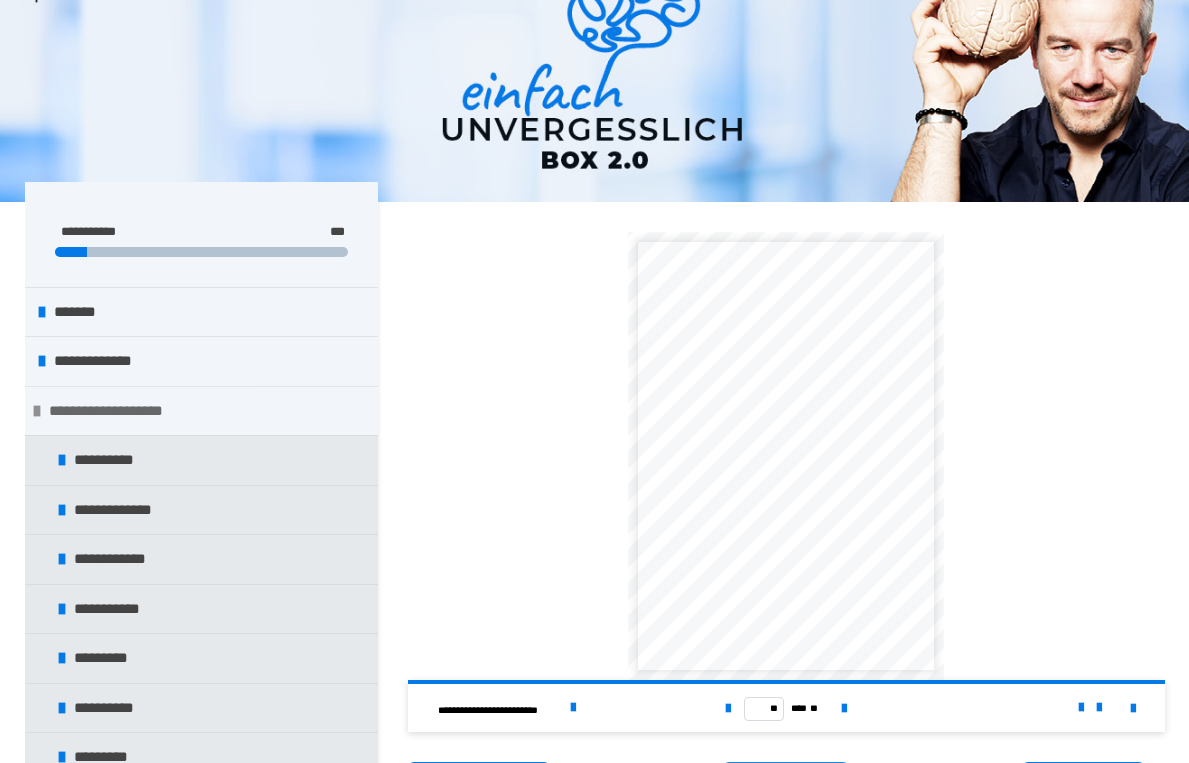 click at bounding box center [37, 411] 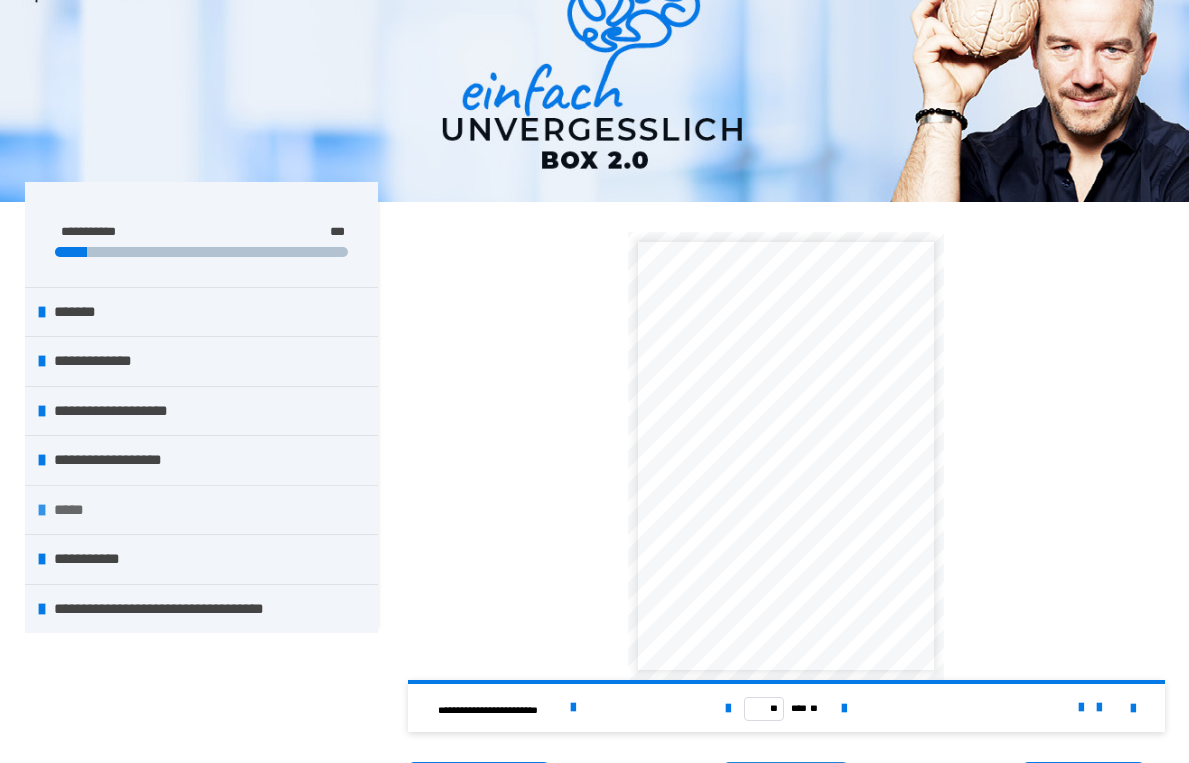 click at bounding box center (42, 510) 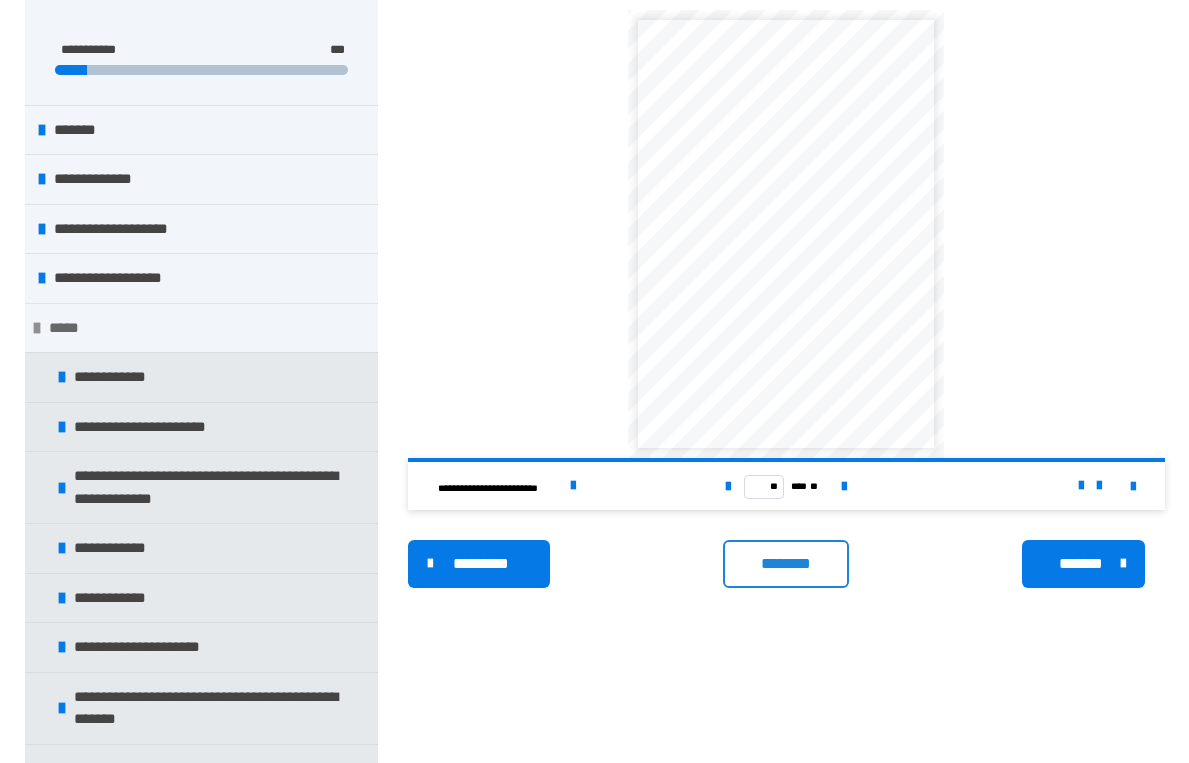 scroll, scrollTop: 306, scrollLeft: 0, axis: vertical 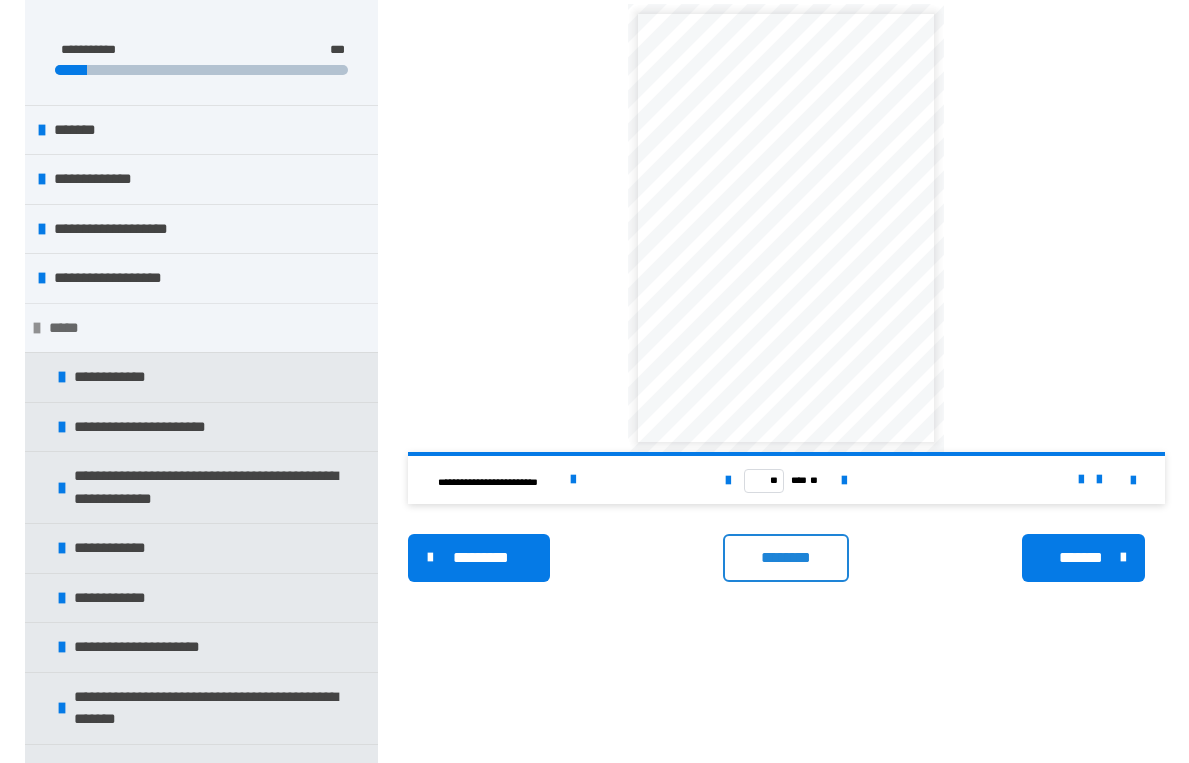 click at bounding box center (37, 328) 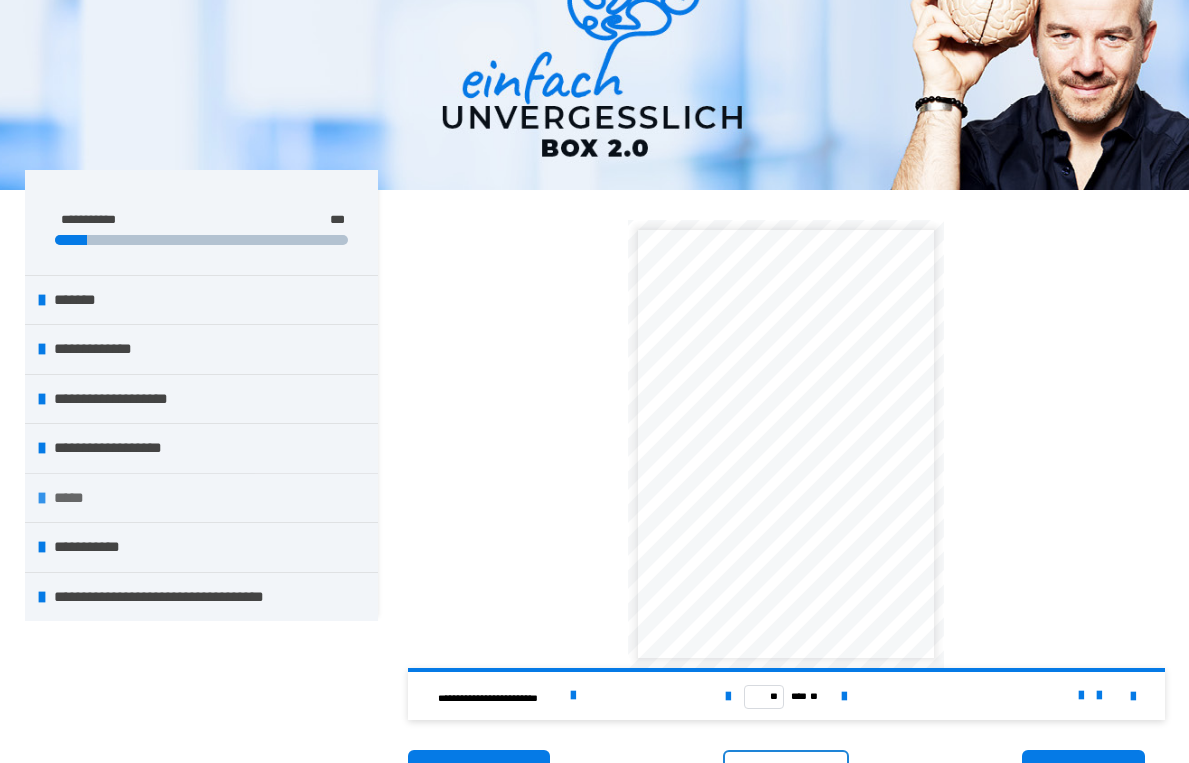 scroll, scrollTop: 0, scrollLeft: 0, axis: both 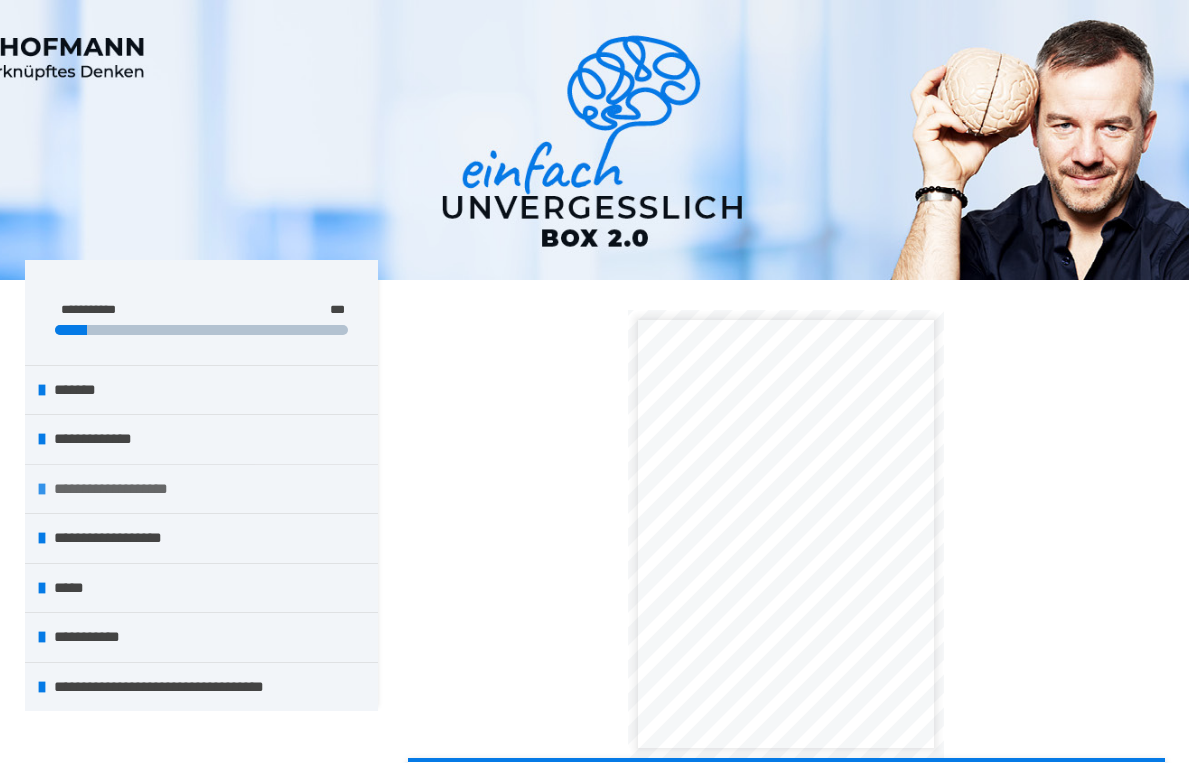 click at bounding box center [42, 489] 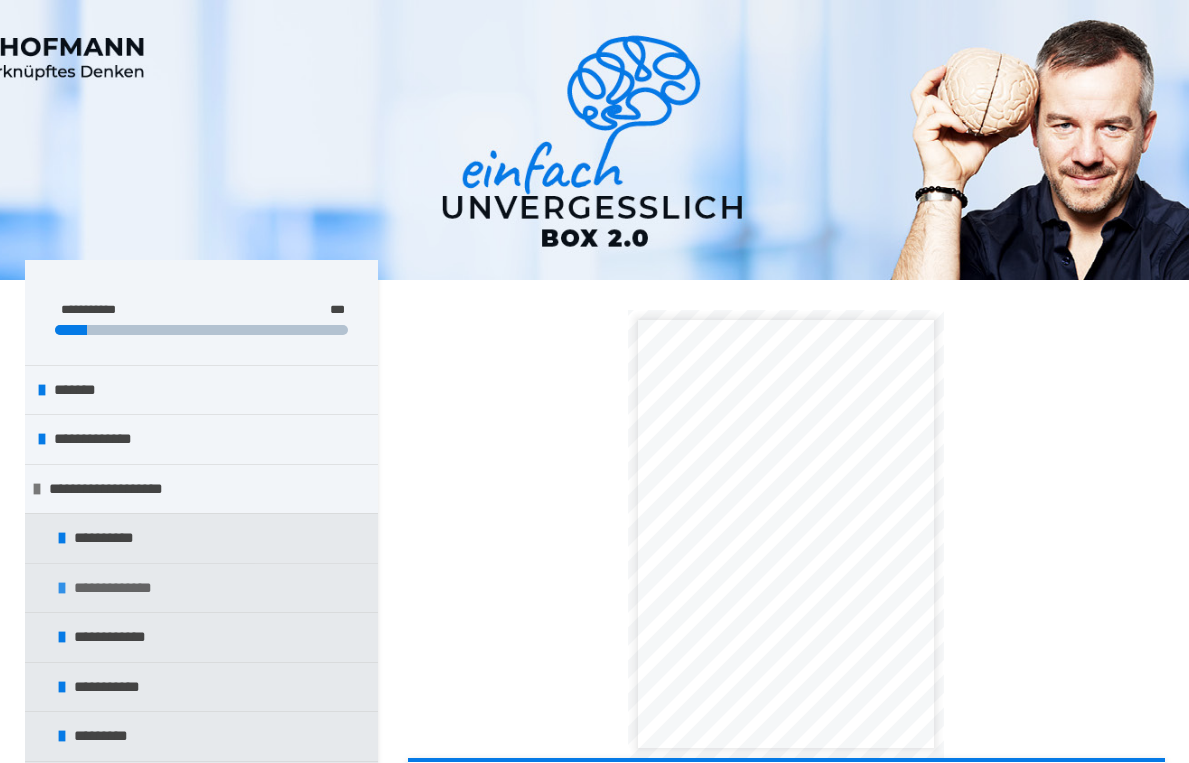 click on "**********" at bounding box center [127, 588] 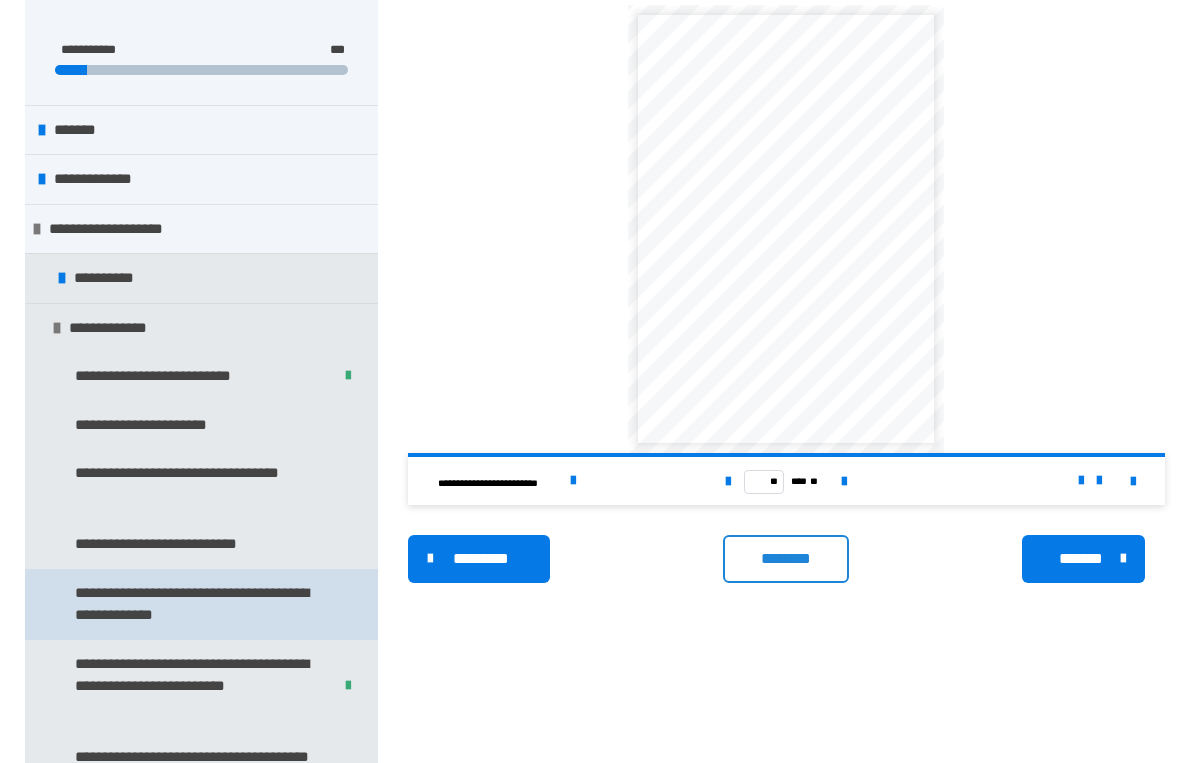 scroll, scrollTop: 312, scrollLeft: 0, axis: vertical 